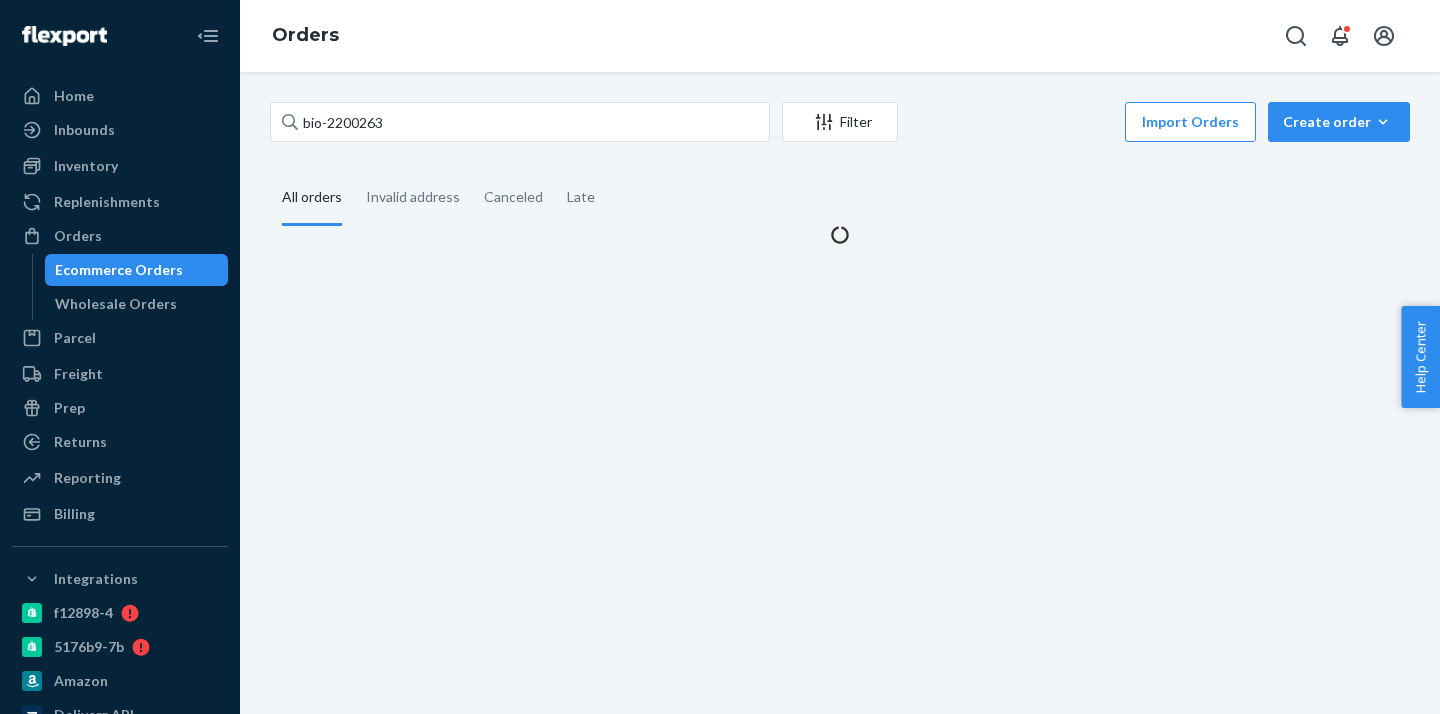 scroll, scrollTop: 0, scrollLeft: 0, axis: both 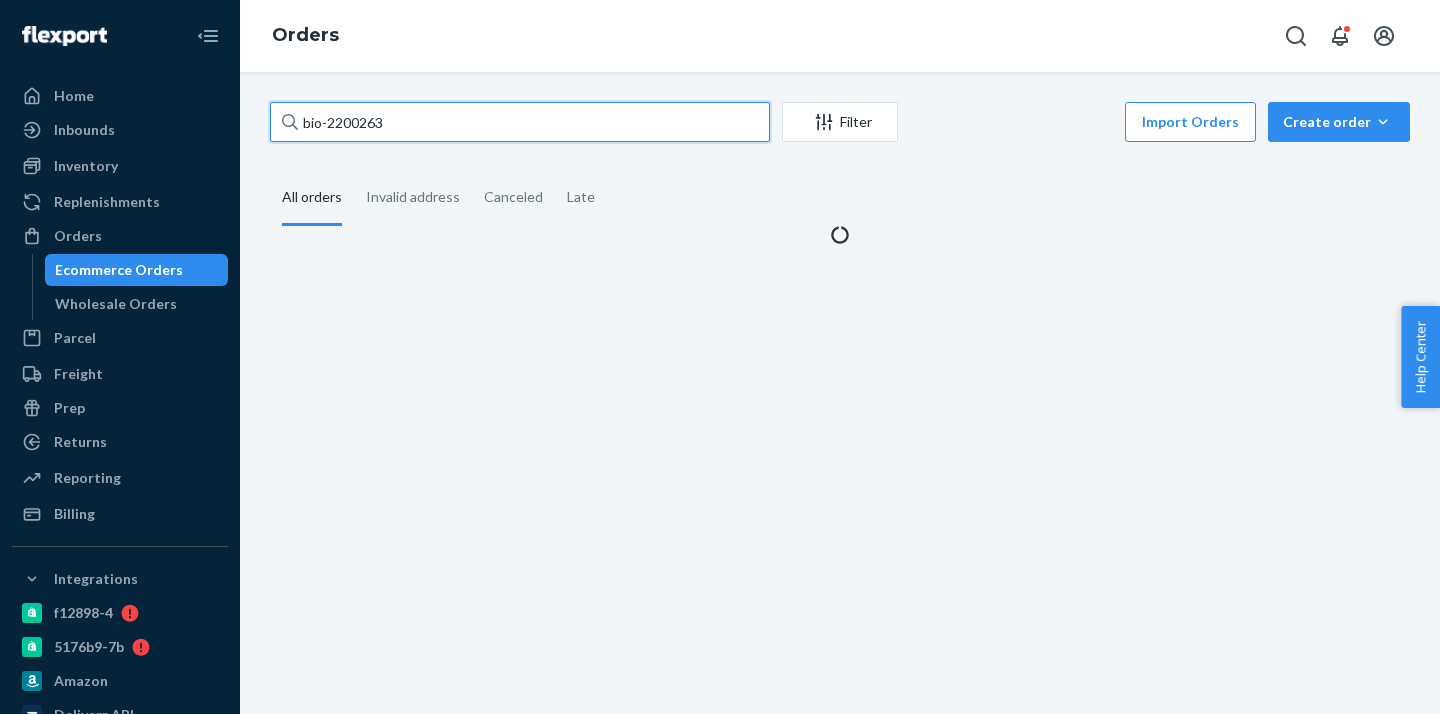click on "bio-2200263" at bounding box center (520, 122) 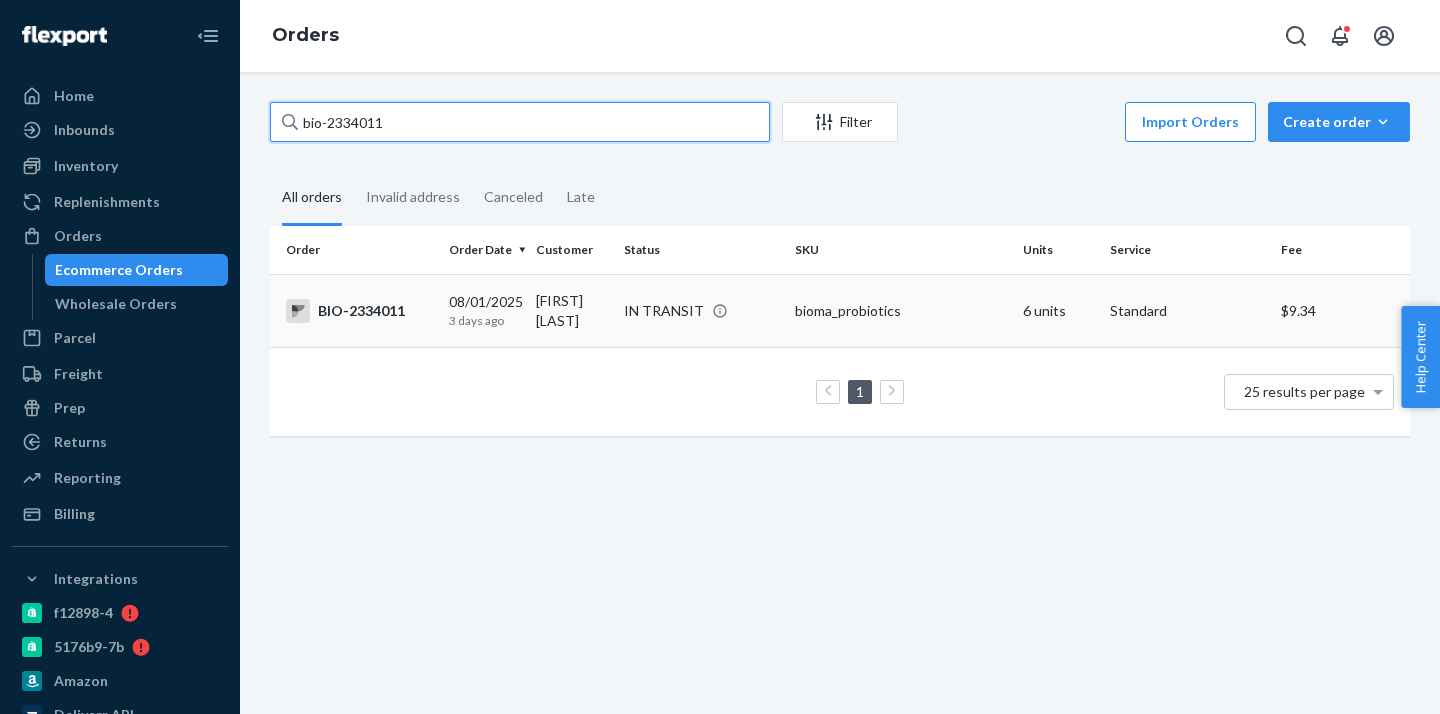 type on "bio-2334011" 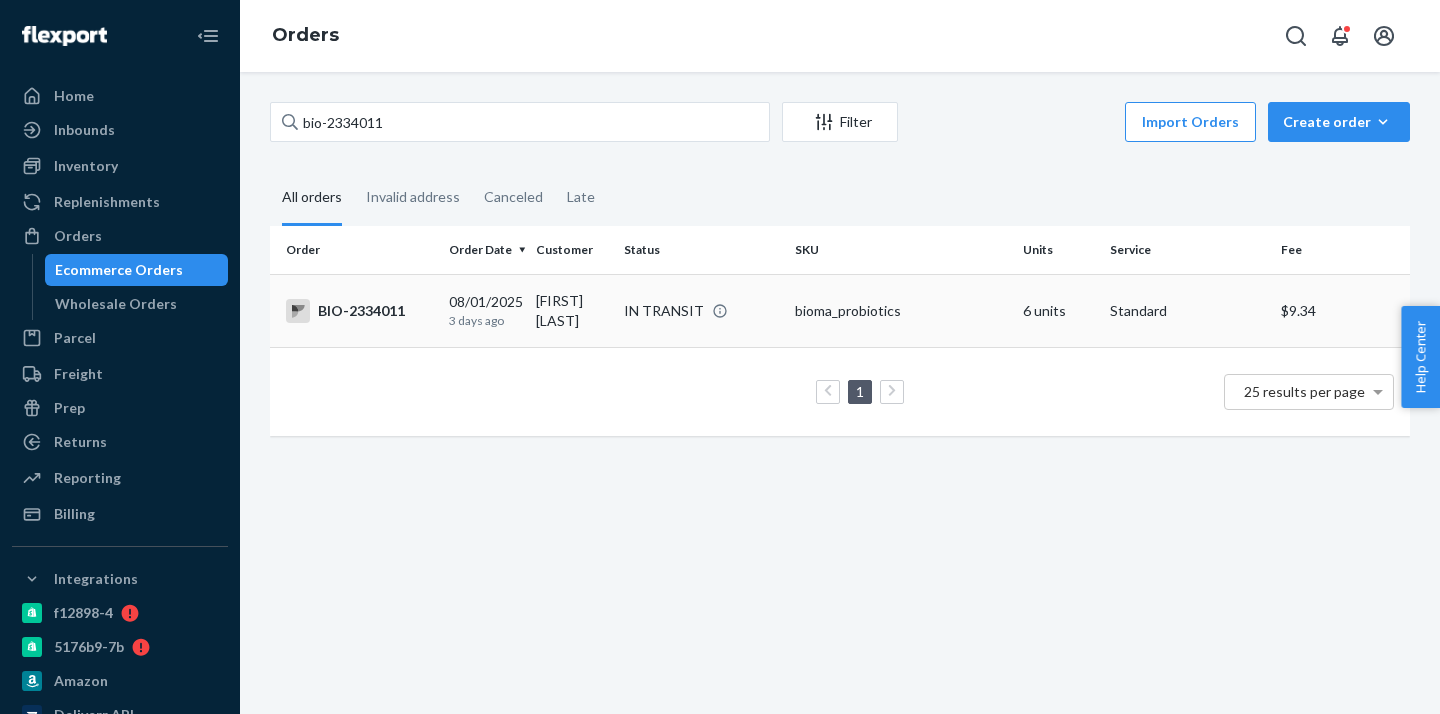 click on "[MONTH]/[DAY]/[YEAR] [TIME_AGO]" at bounding box center (484, 310) 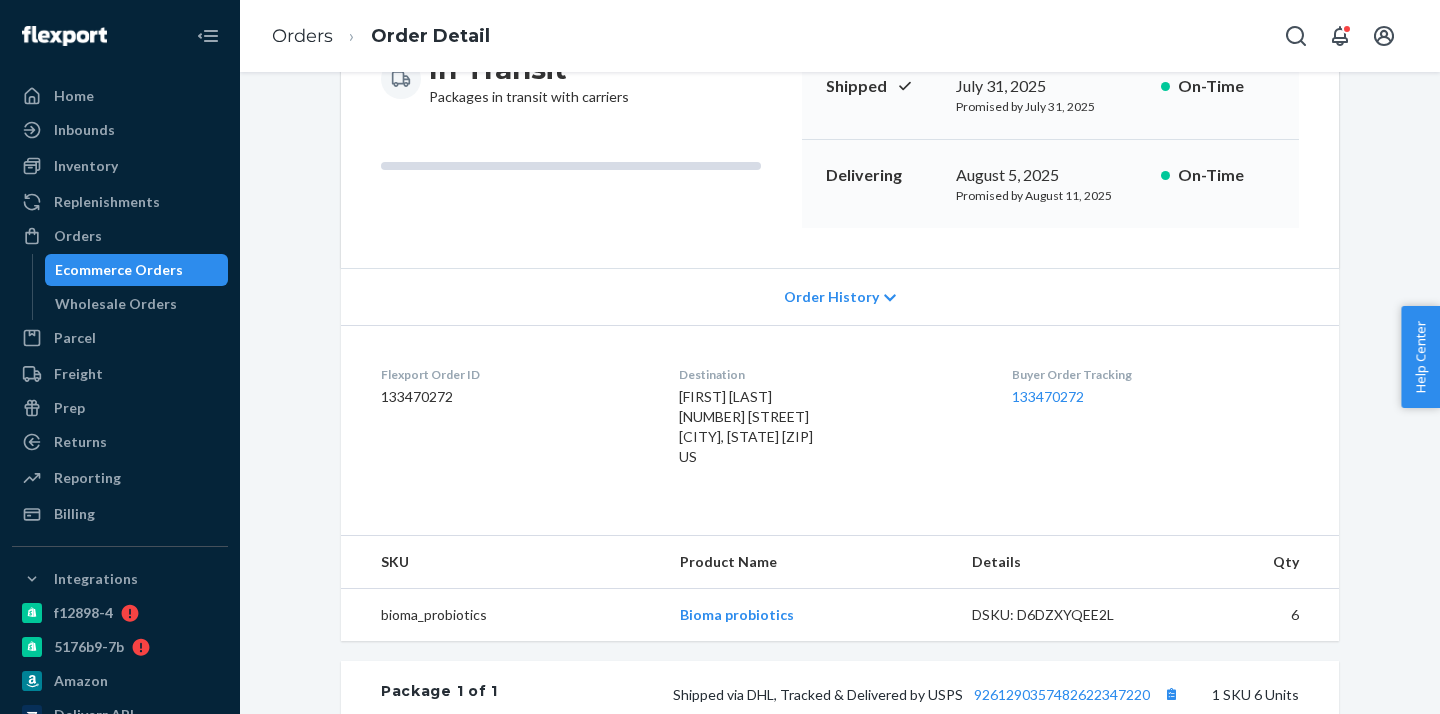 scroll, scrollTop: 237, scrollLeft: 0, axis: vertical 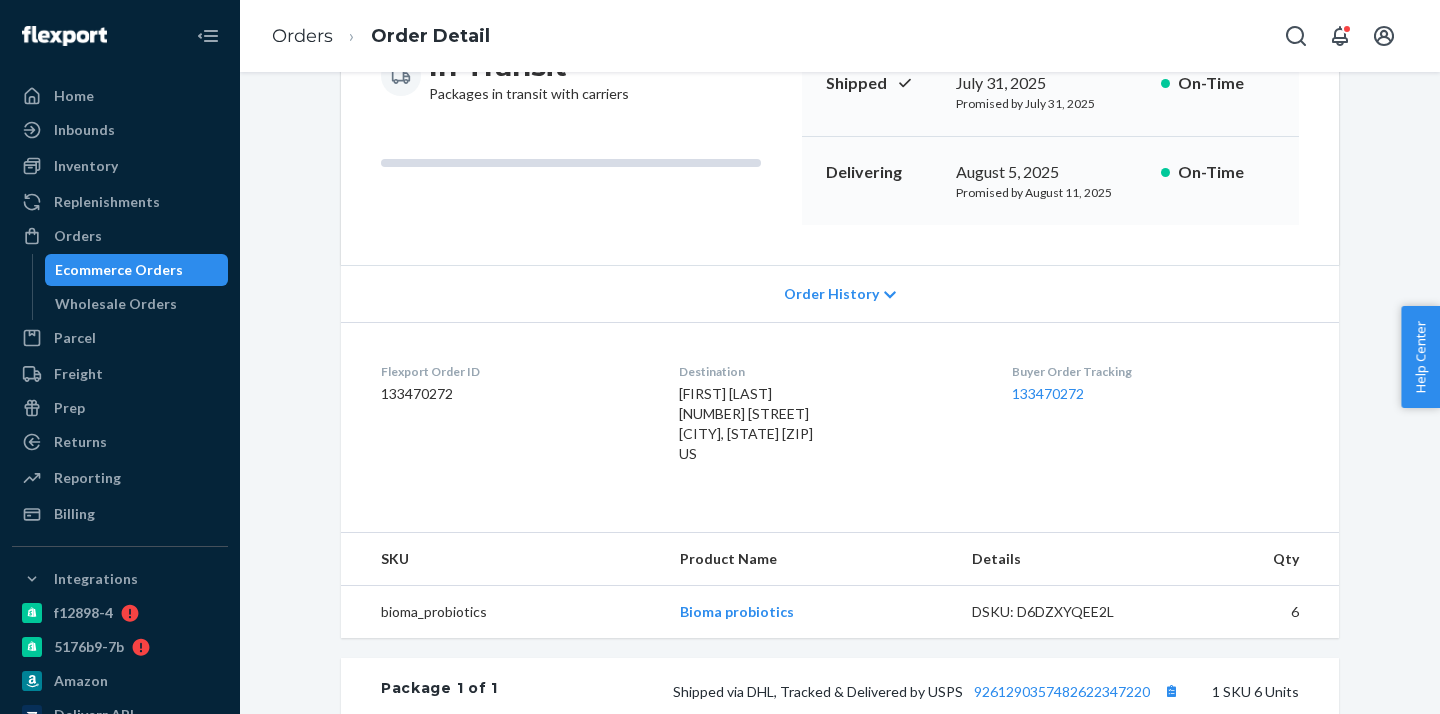 click on "Ecommerce Orders" at bounding box center [137, 270] 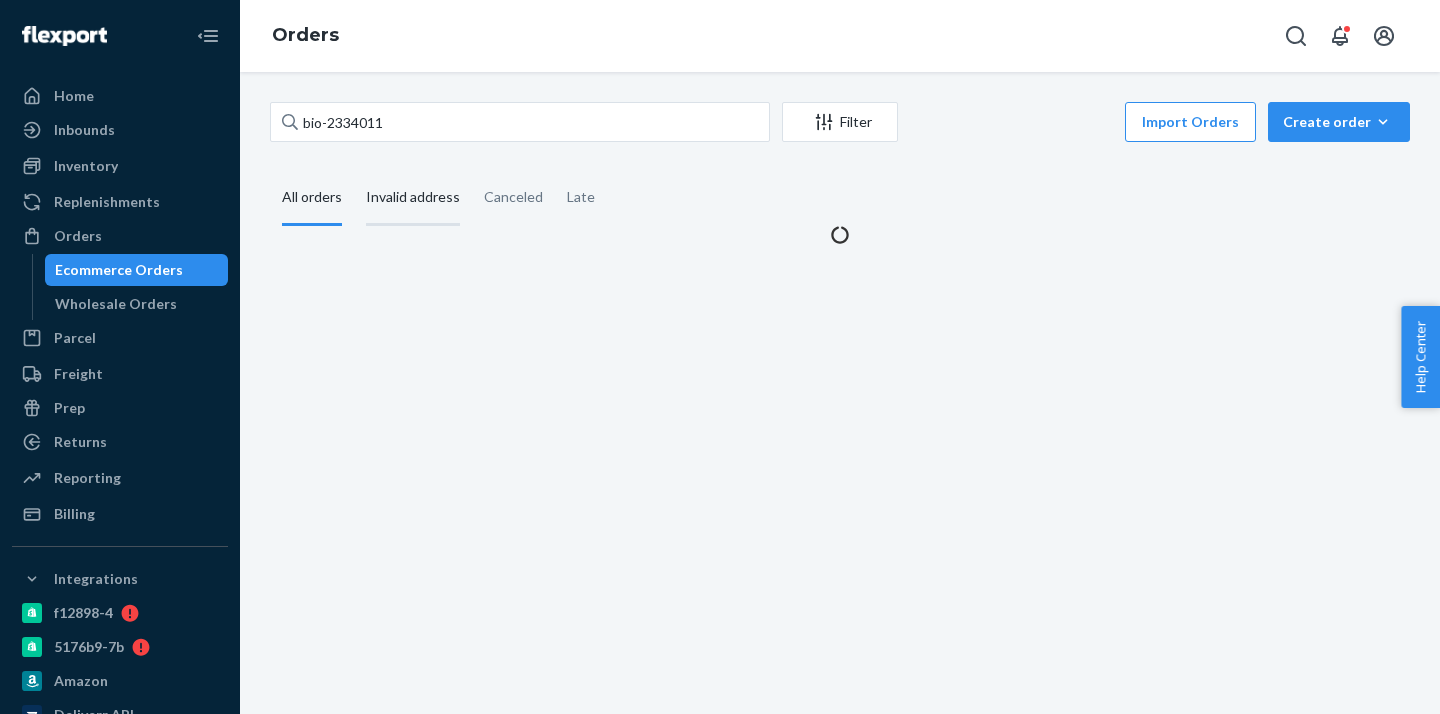 scroll, scrollTop: 0, scrollLeft: 0, axis: both 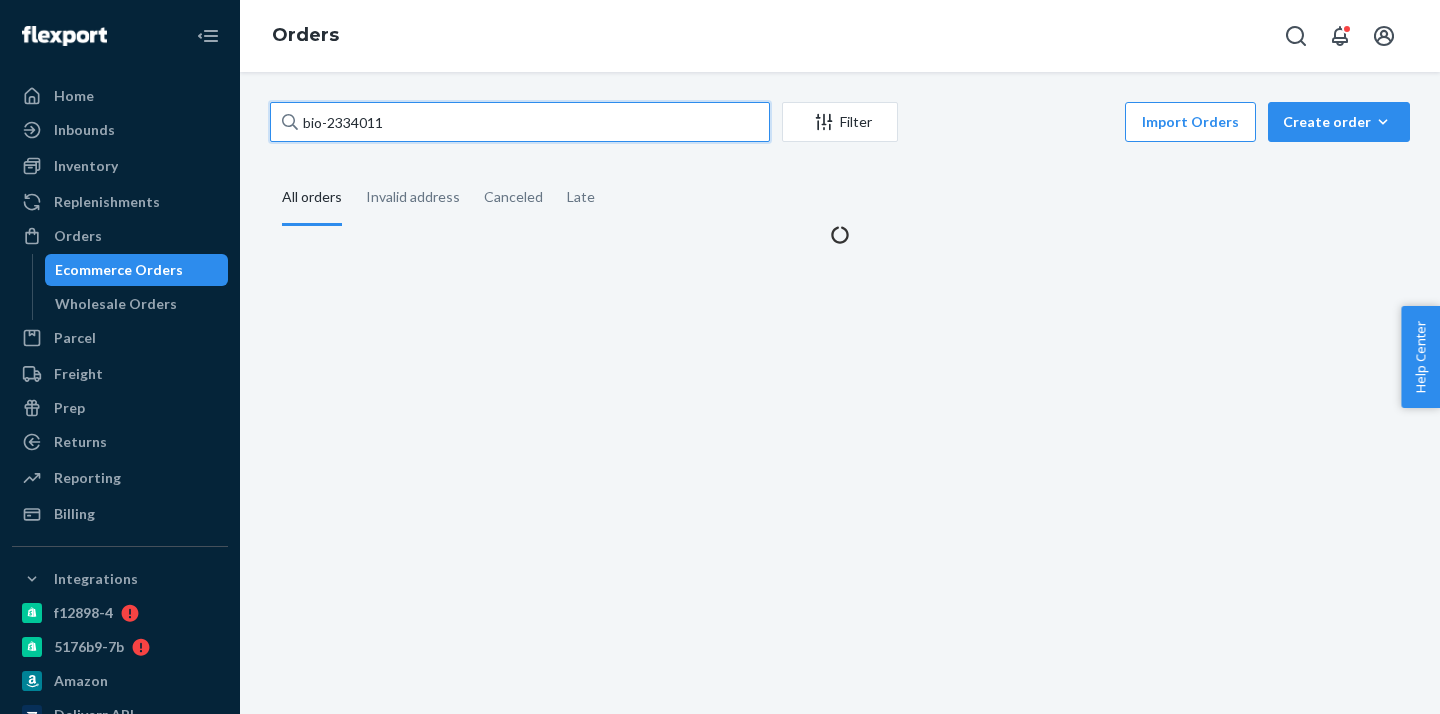 click on "bio-2334011" at bounding box center [520, 122] 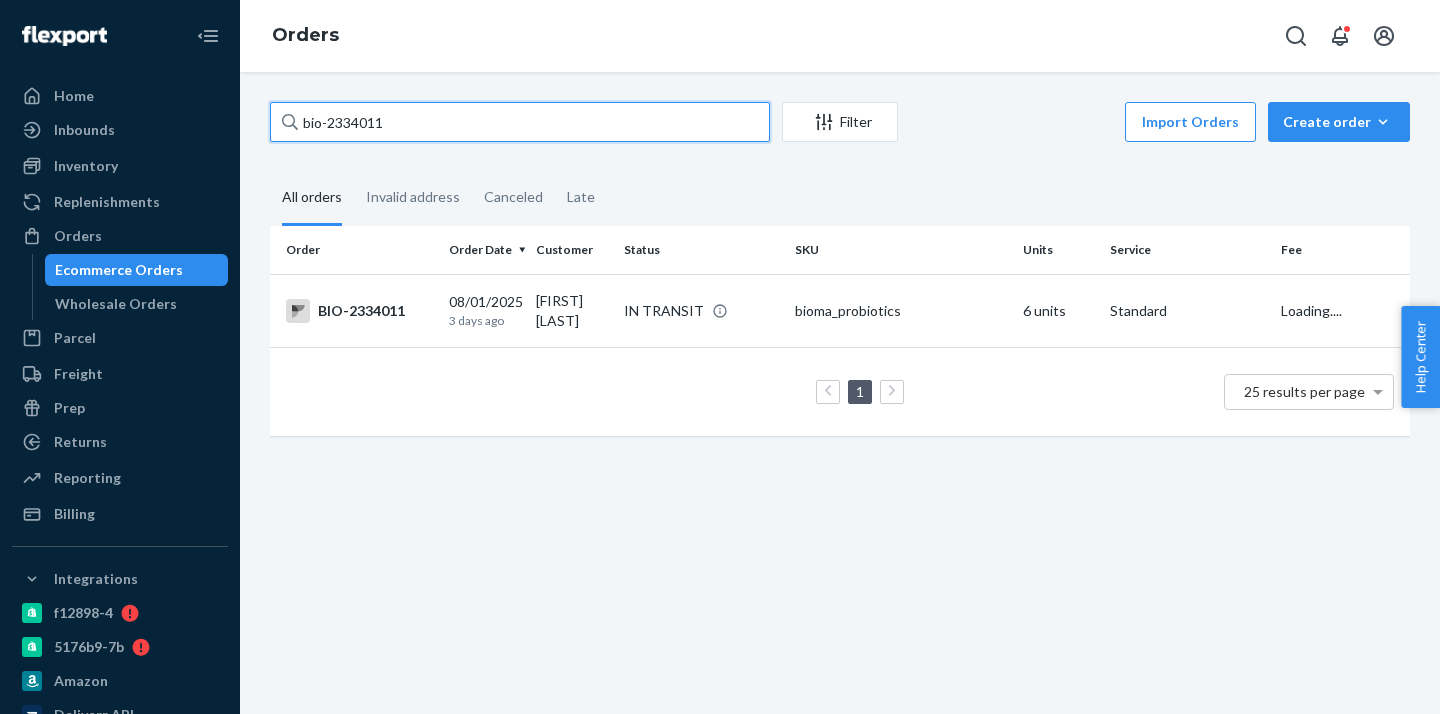 paste on "1947319" 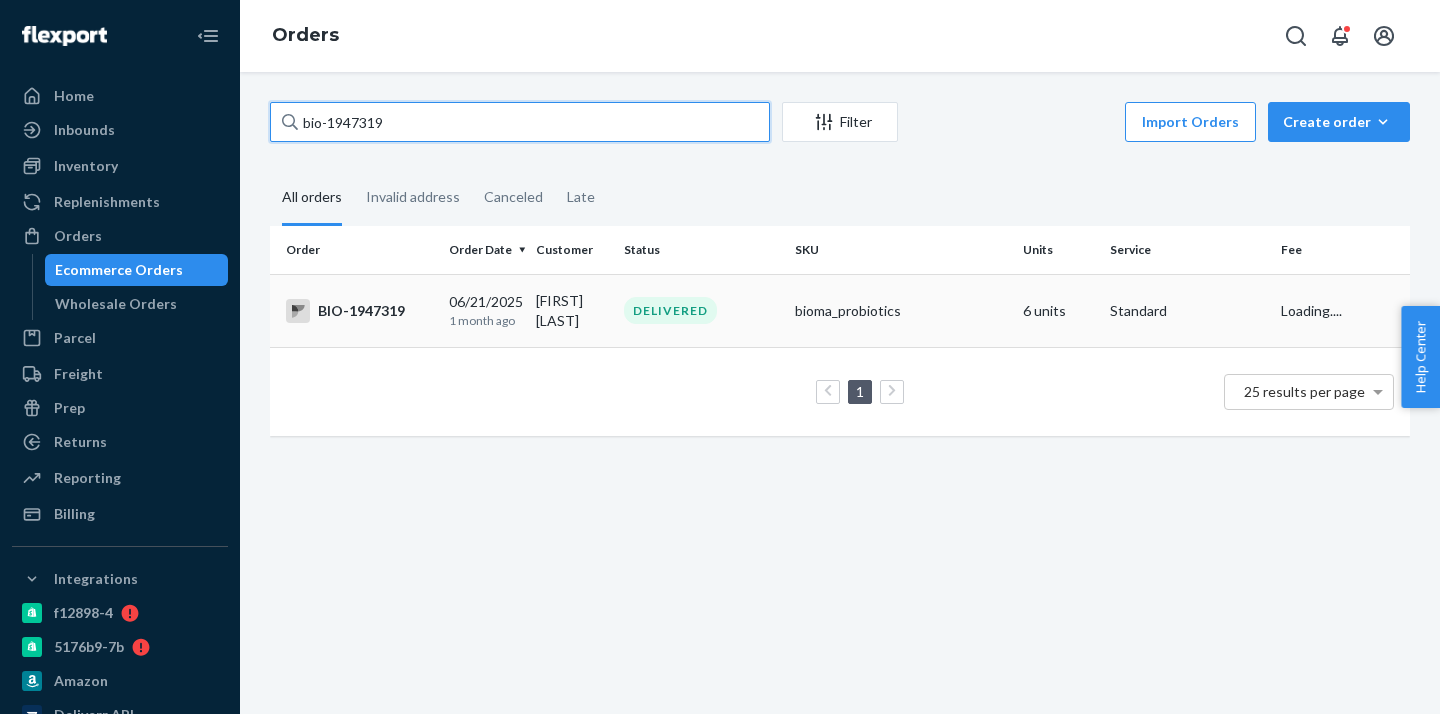 type on "bio-1947319" 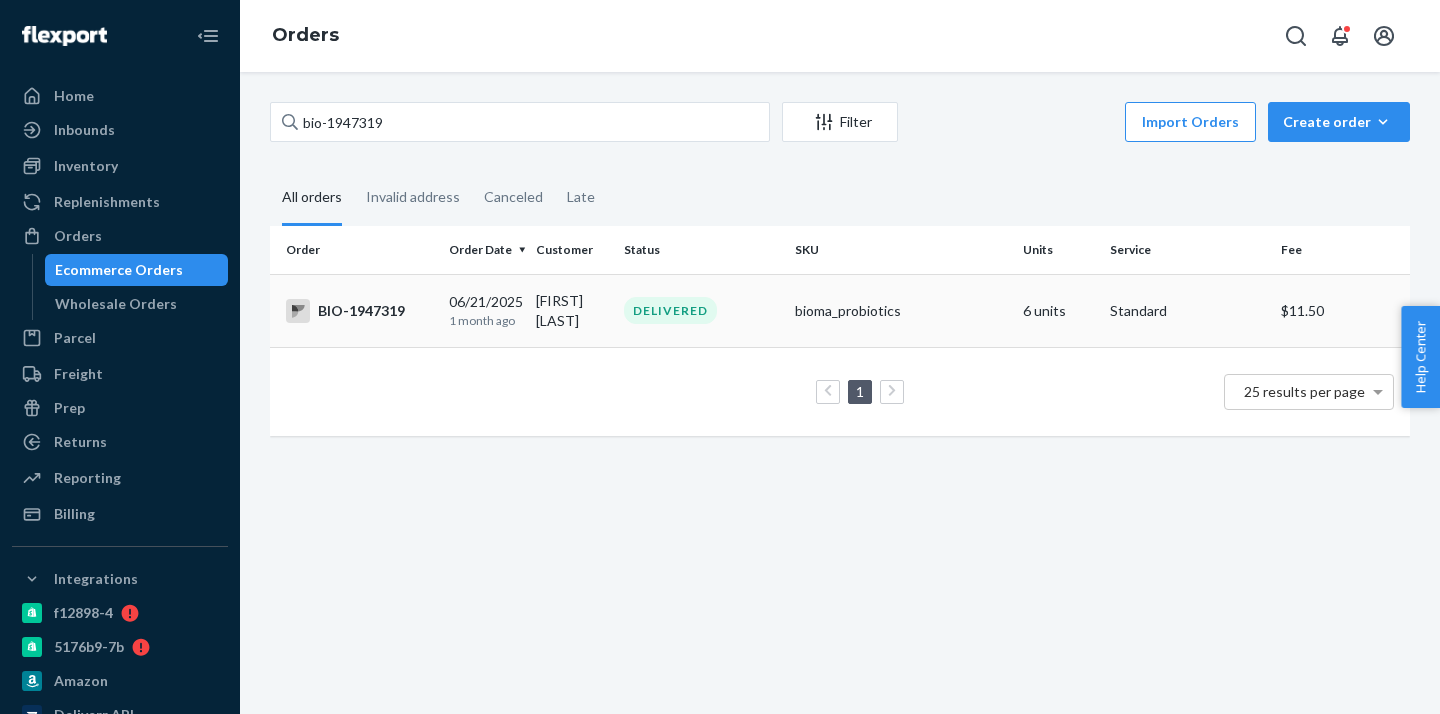 click on "[MONTH]/[DAY]/[YEAR] [TIME_AGO]" at bounding box center [484, 310] 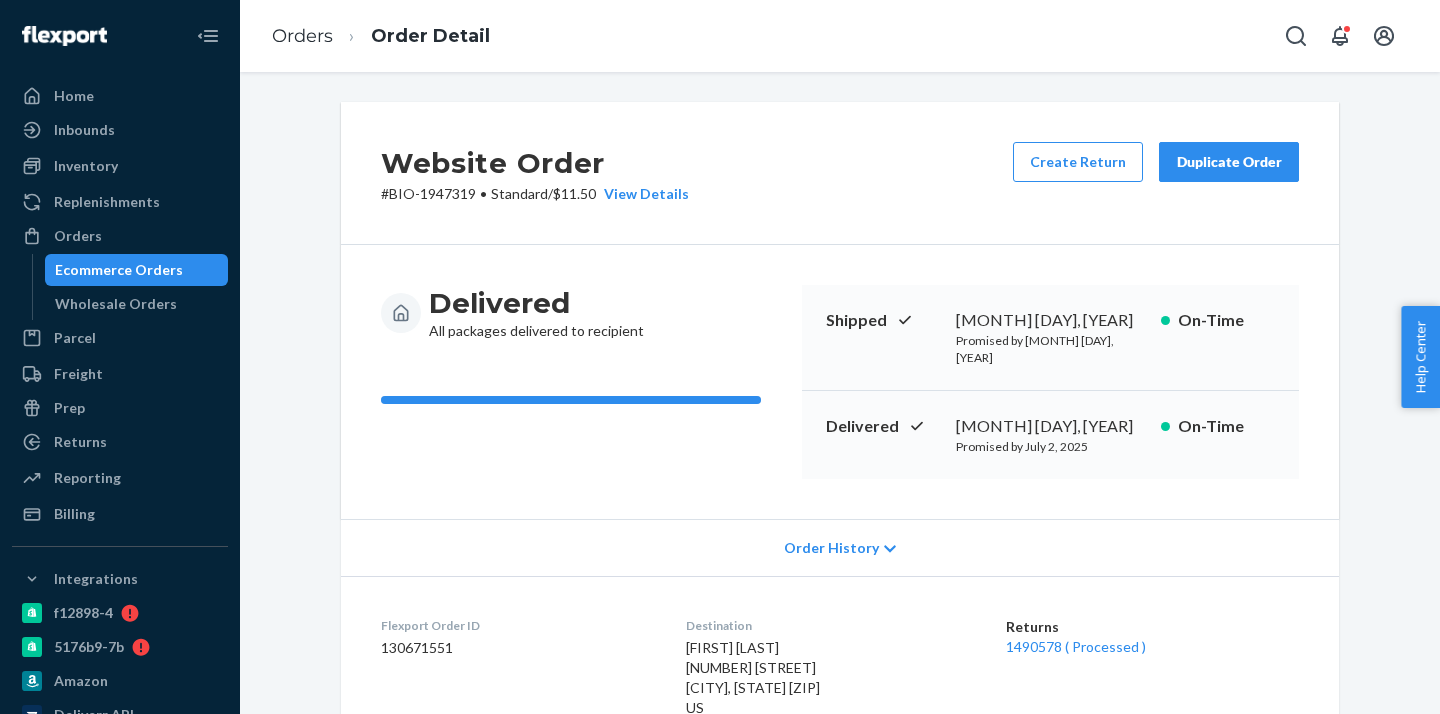 scroll, scrollTop: 125, scrollLeft: 0, axis: vertical 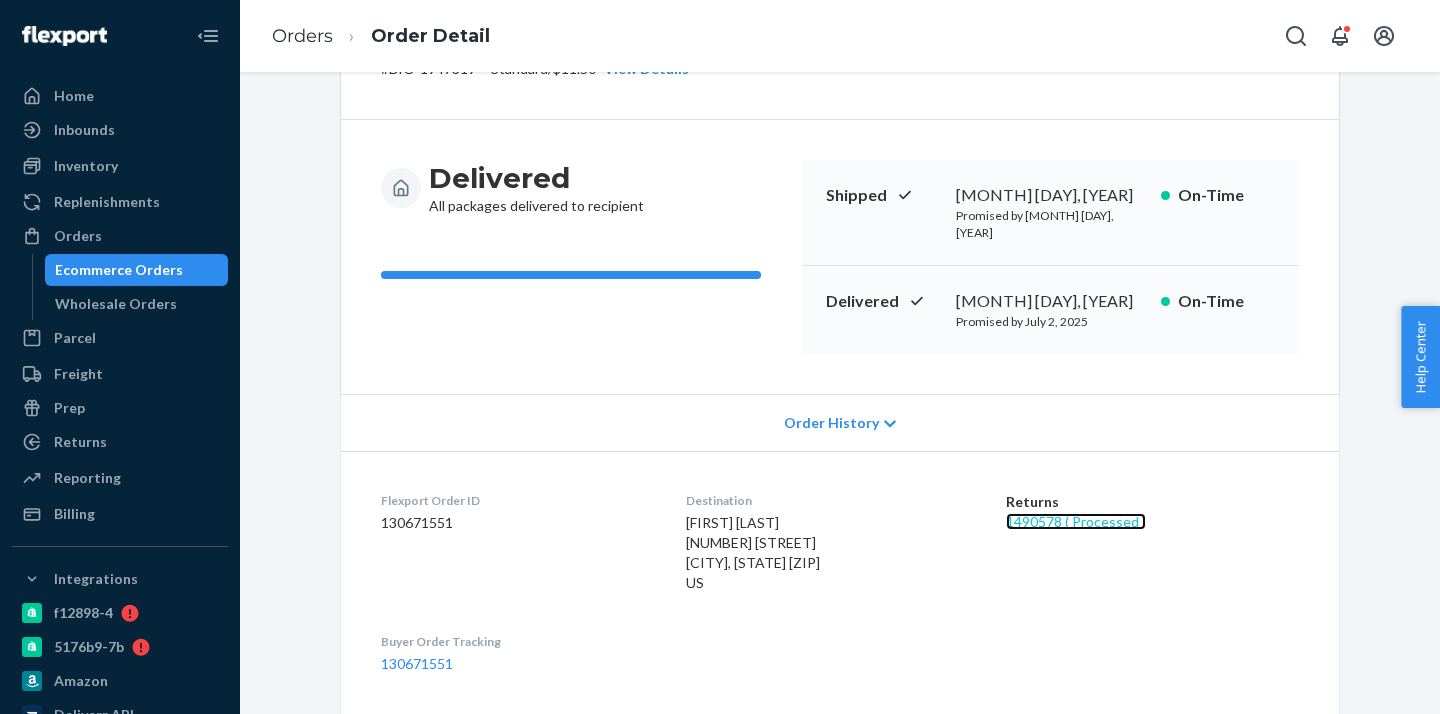 click on "1490578 ( Processed )" at bounding box center (1076, 521) 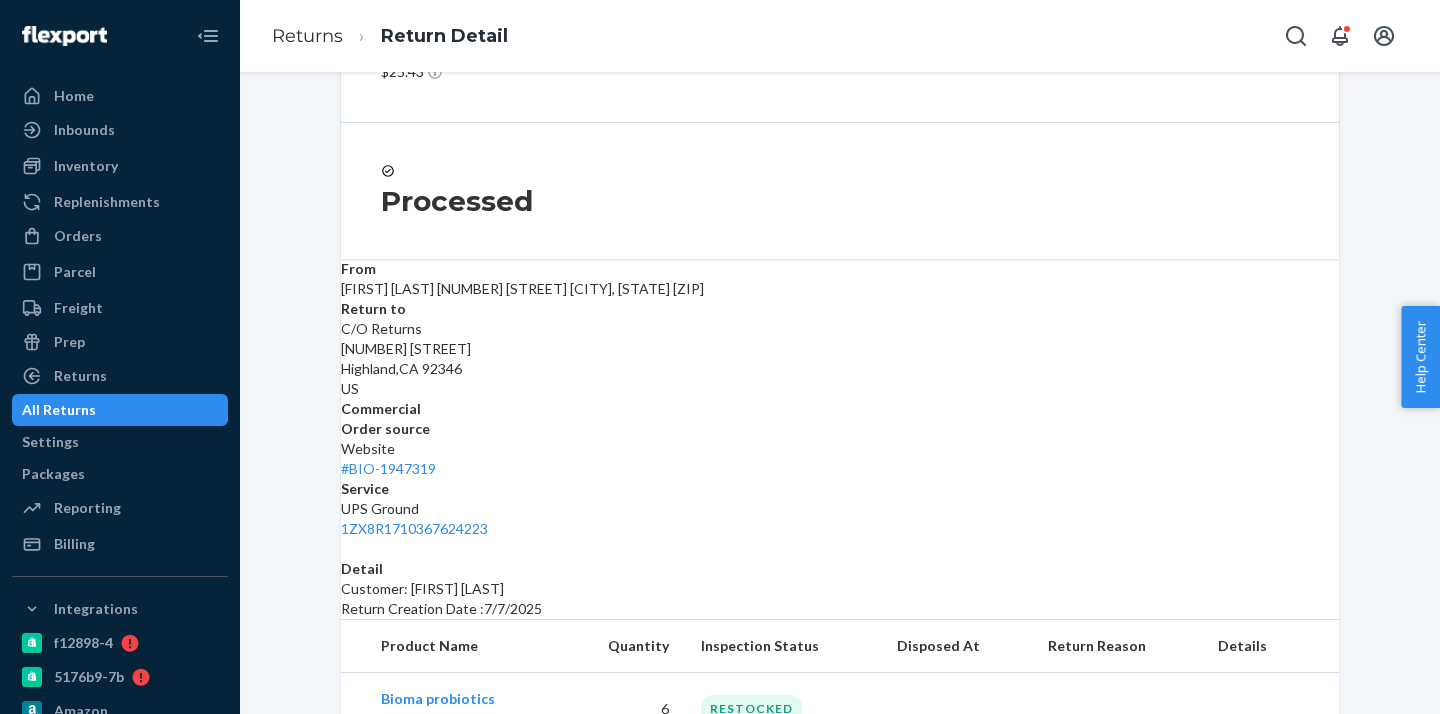 scroll, scrollTop: 191, scrollLeft: 0, axis: vertical 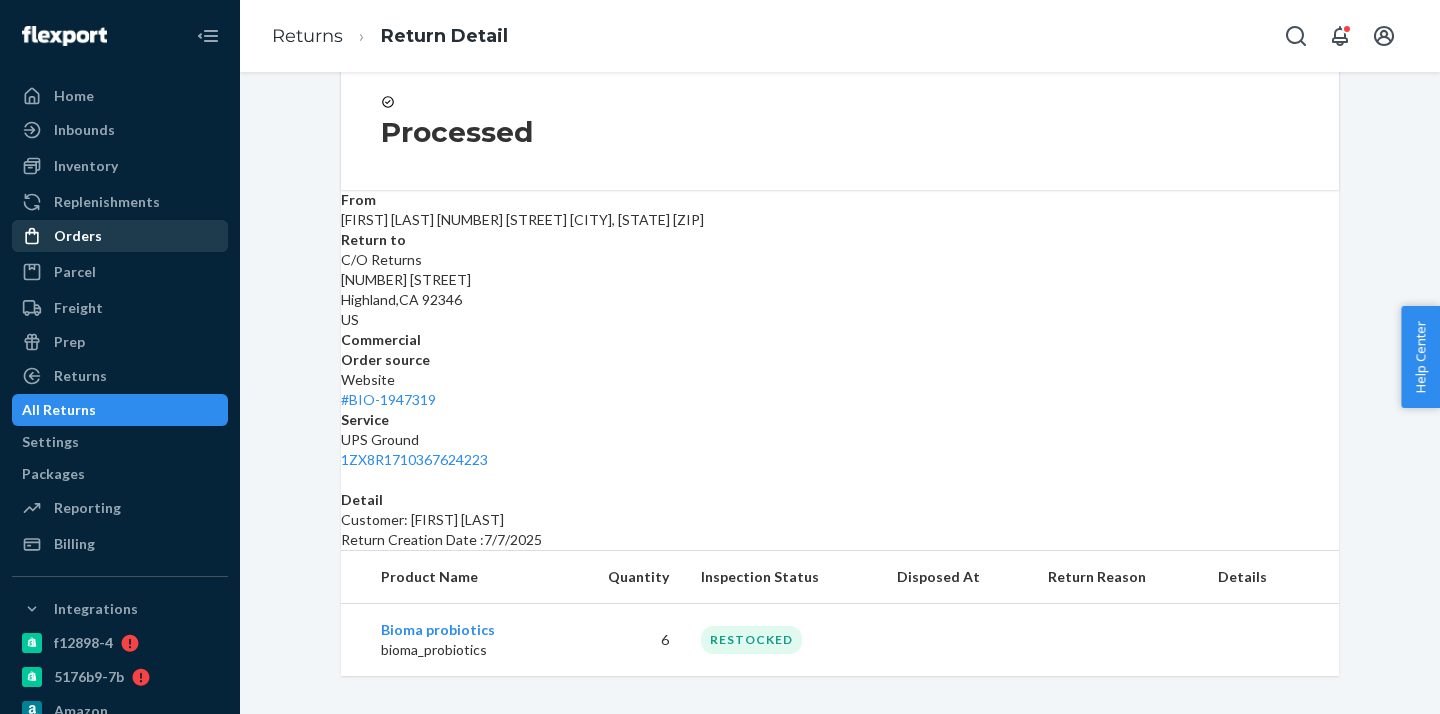 click on "Orders" at bounding box center [120, 236] 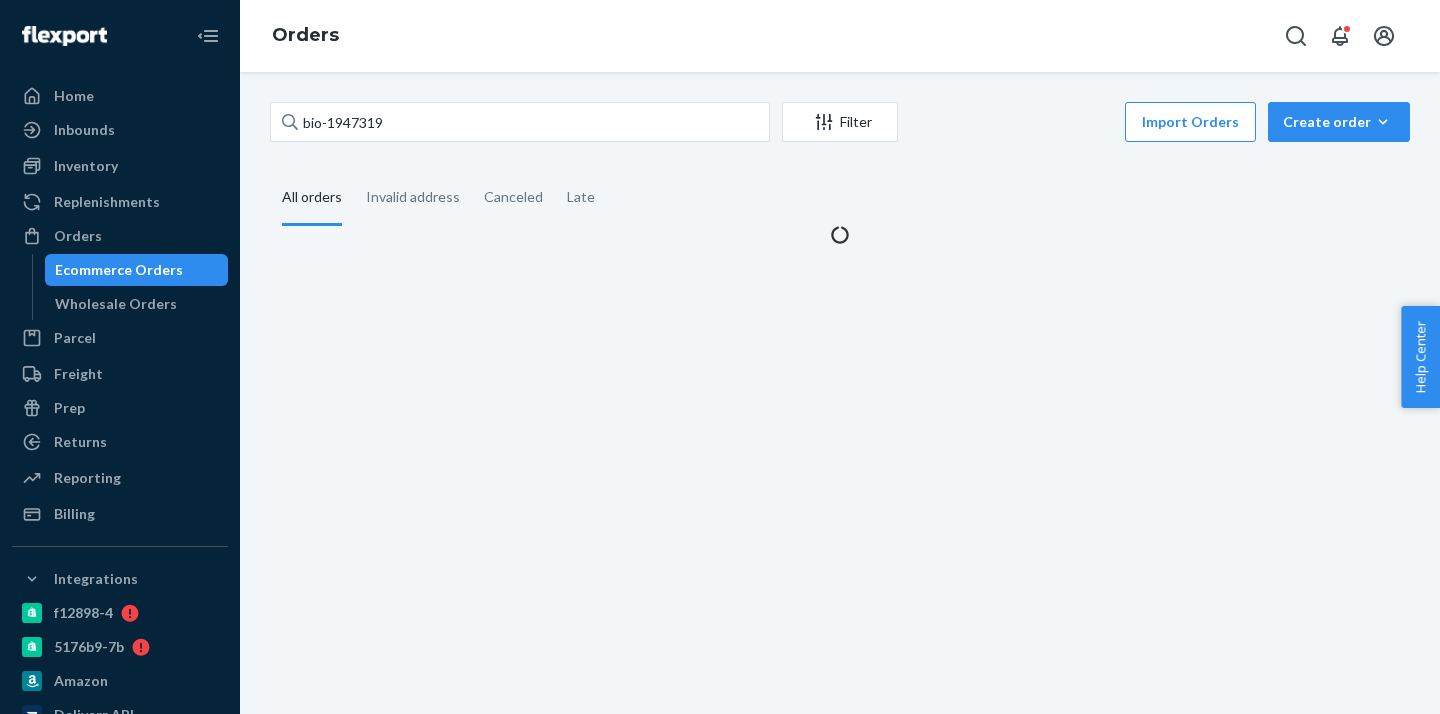 scroll, scrollTop: 0, scrollLeft: 0, axis: both 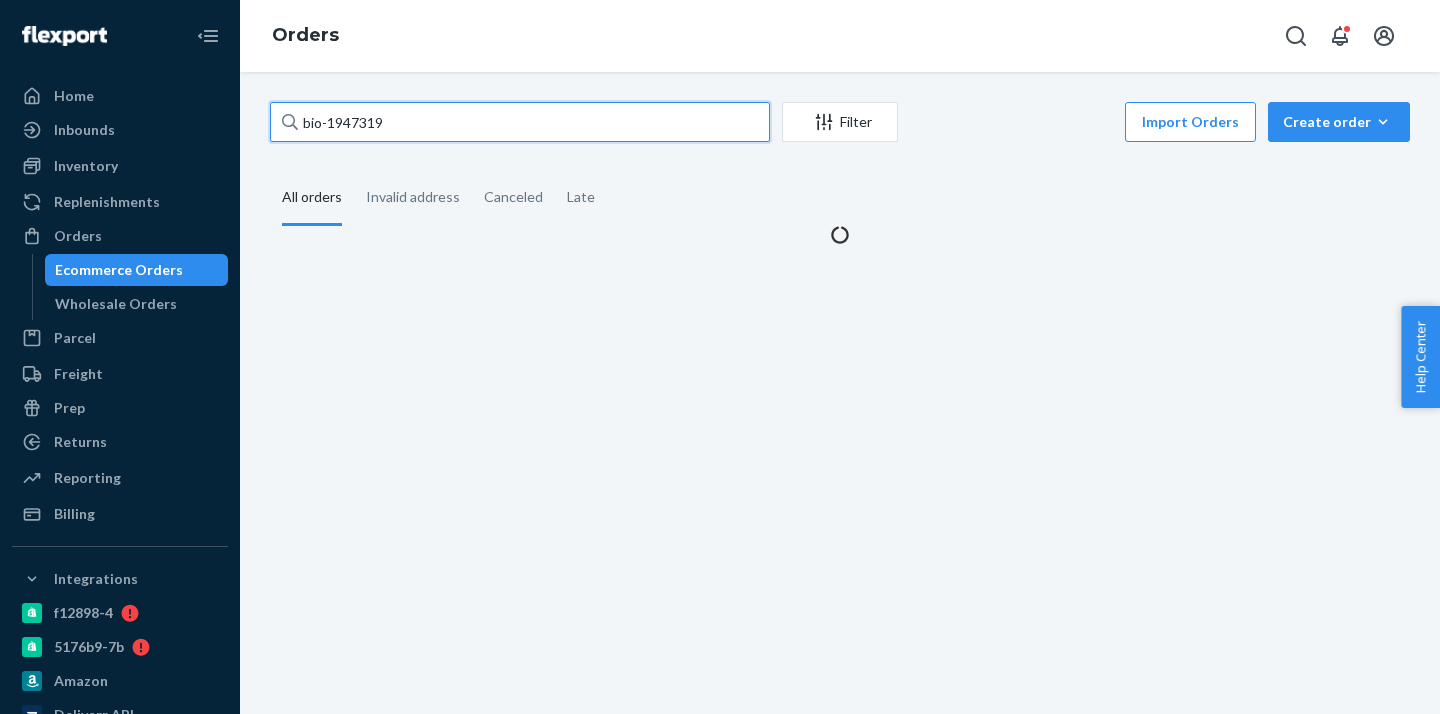 click on "bio-1947319" at bounding box center (520, 122) 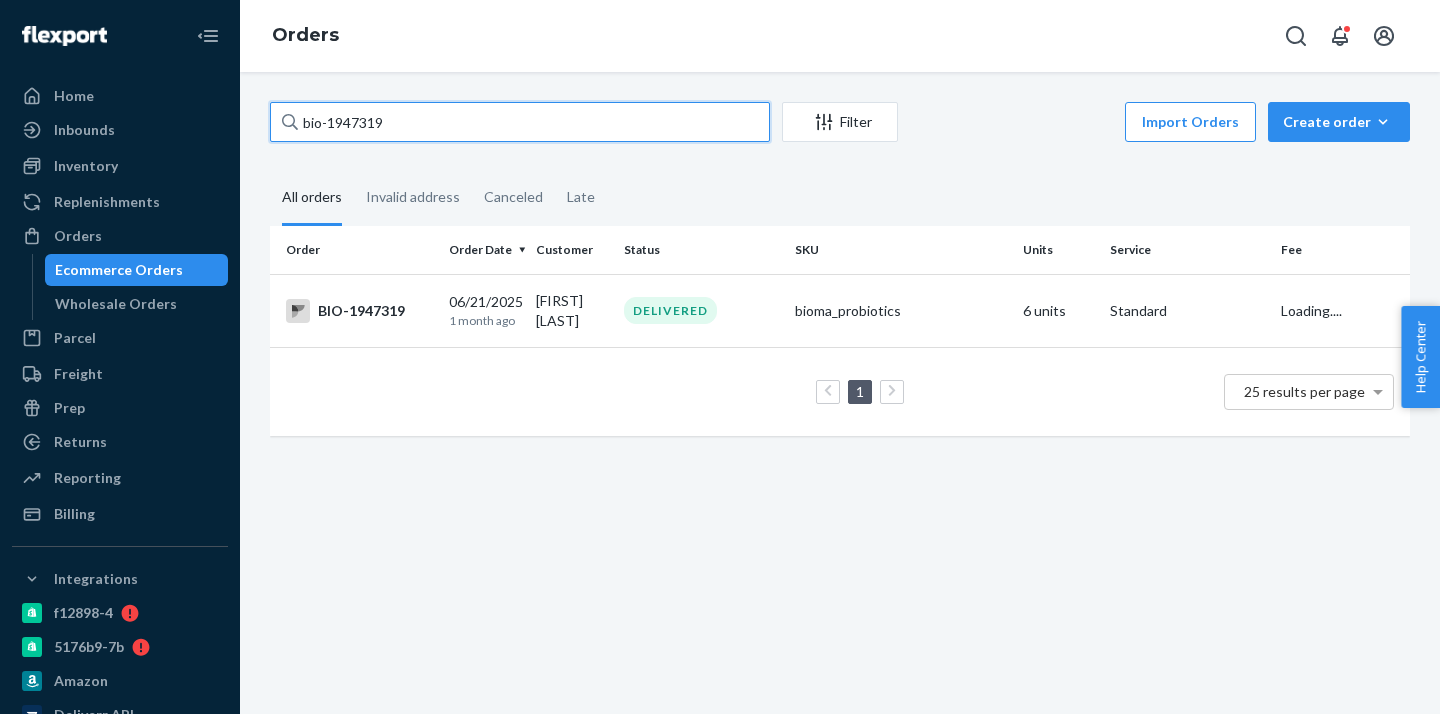 paste on "1485" 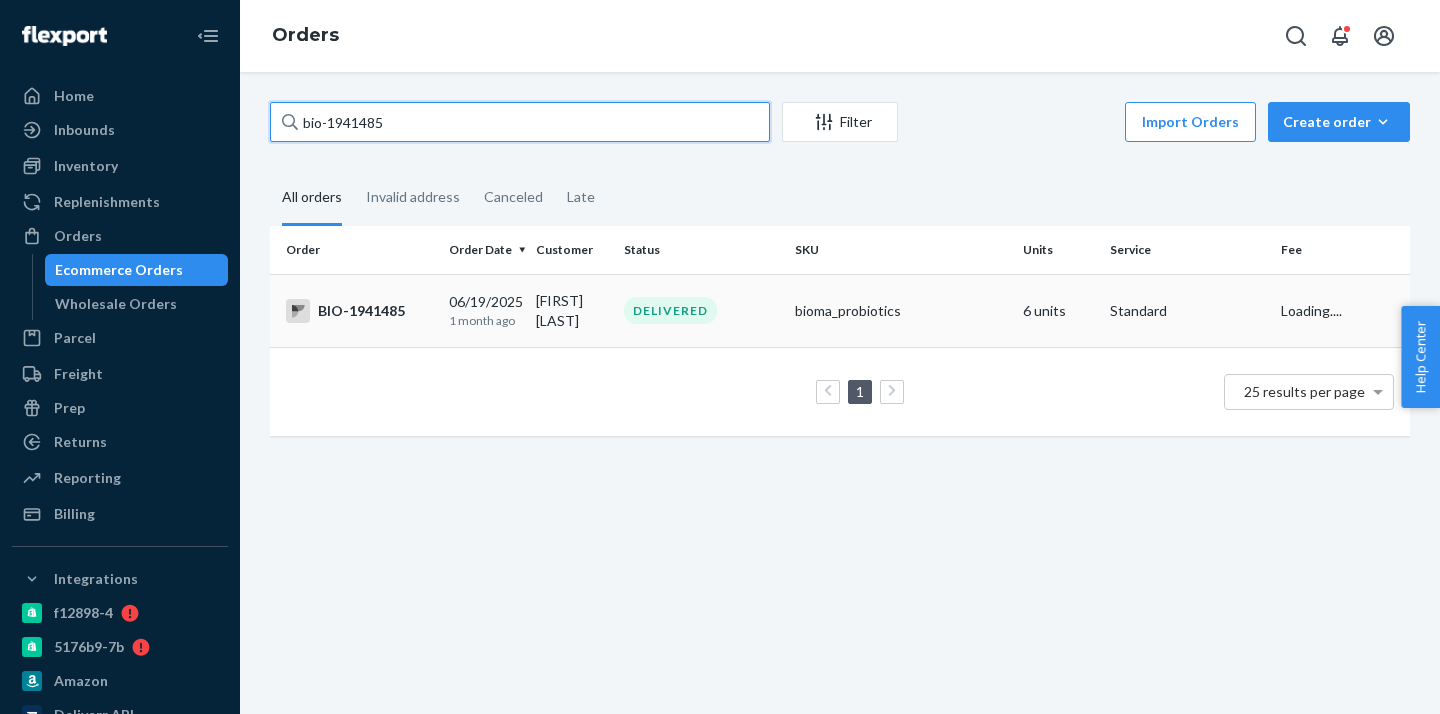 type on "bio-1941485" 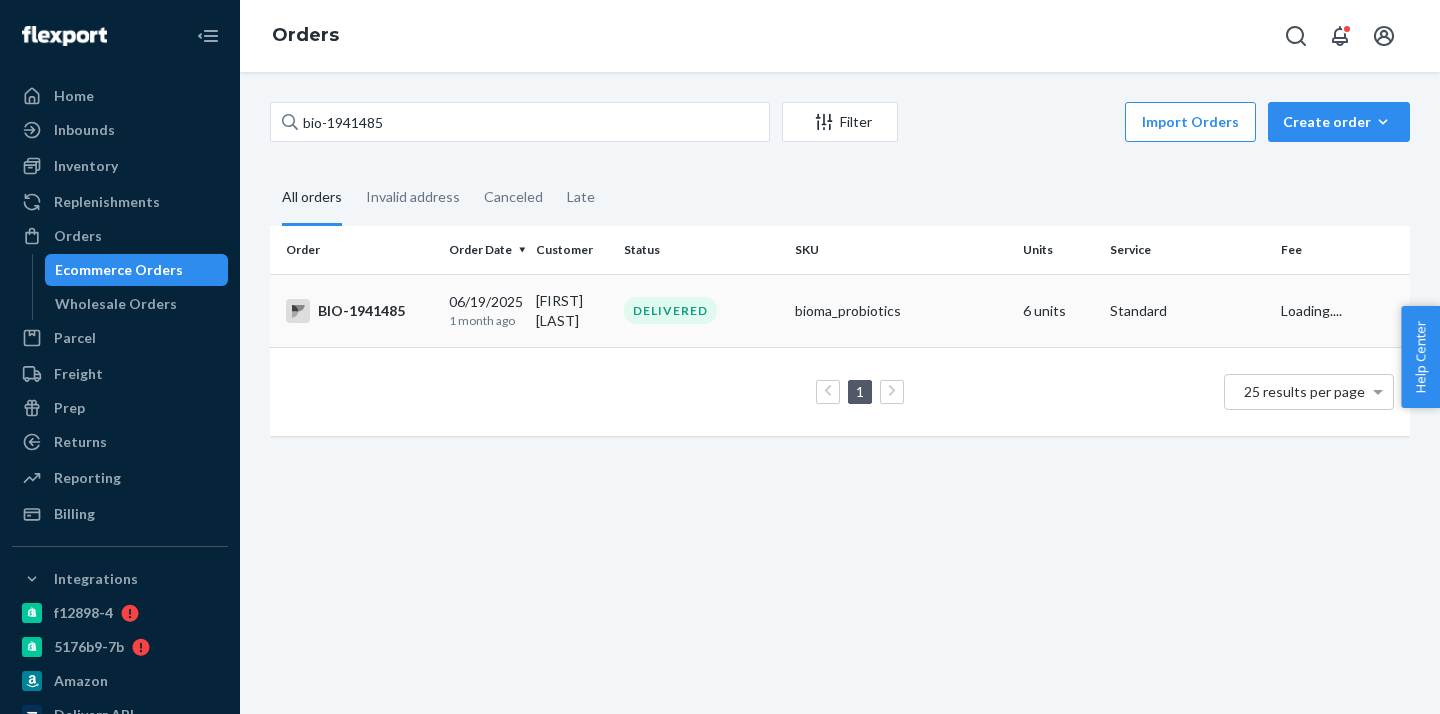 click on "[FIRST] [LAST]" at bounding box center [571, 310] 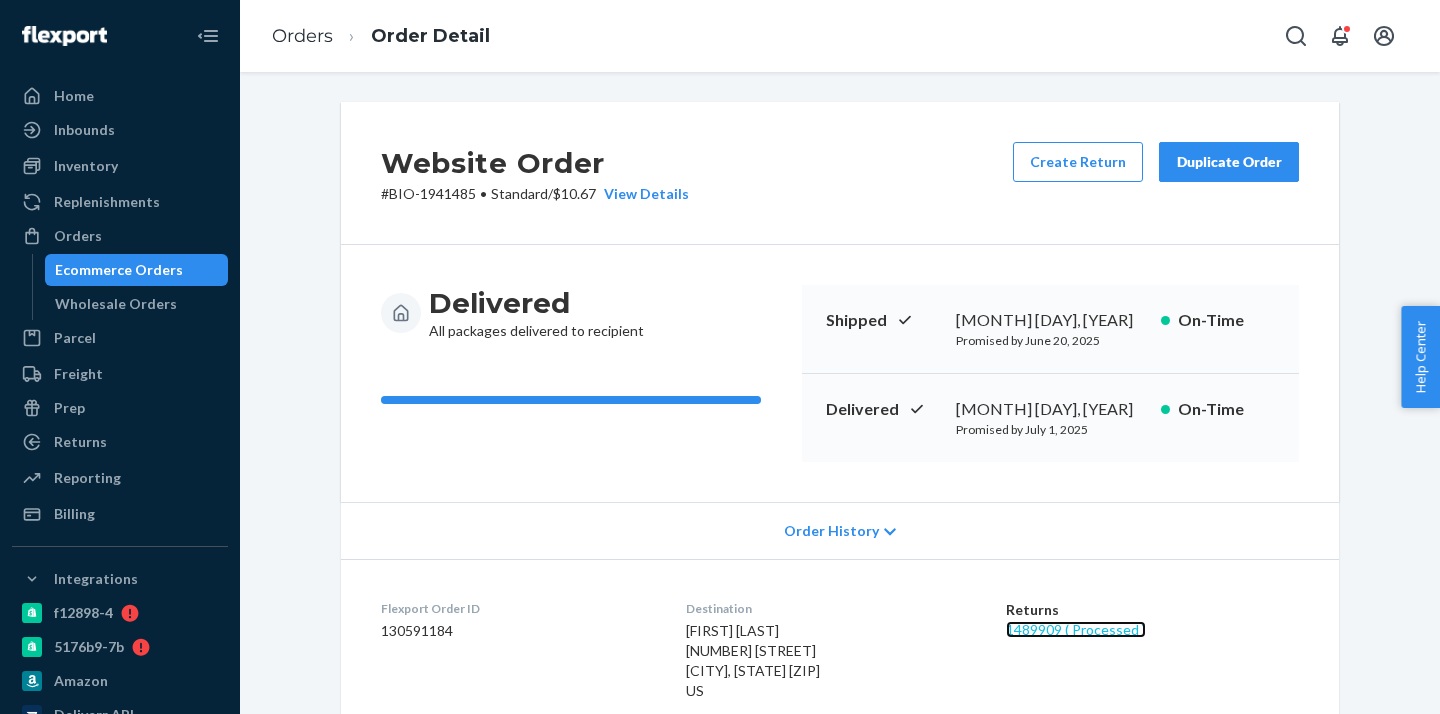 click on "1489909 ( Processed )" at bounding box center [1076, 629] 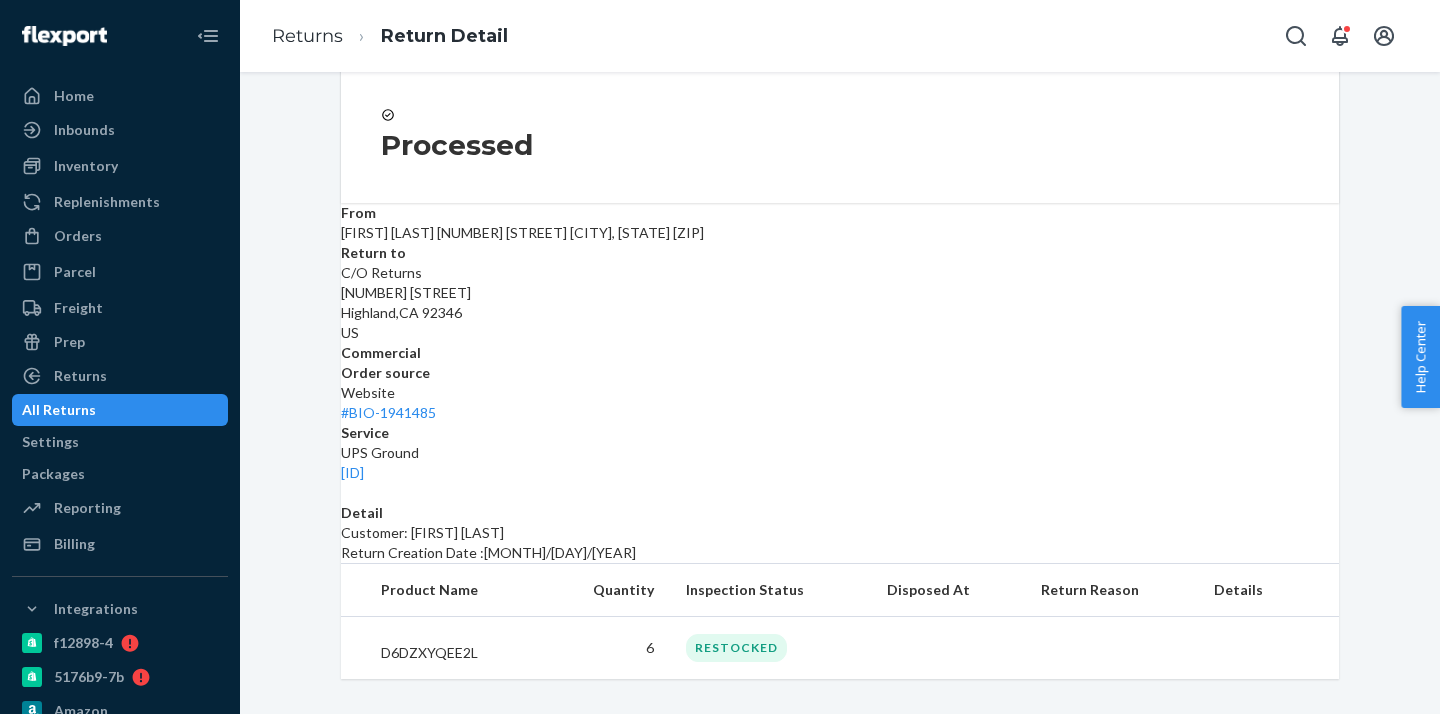 scroll, scrollTop: 191, scrollLeft: 0, axis: vertical 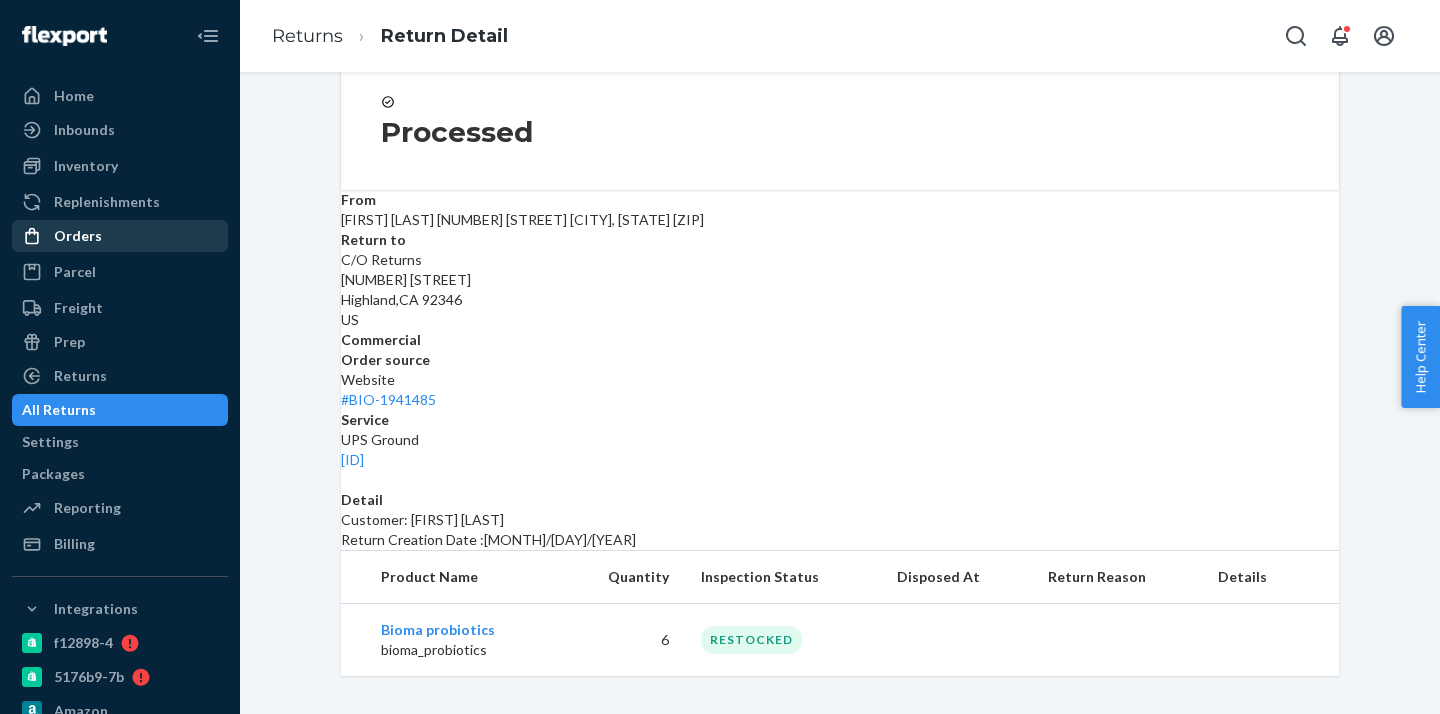 click on "Orders" at bounding box center (120, 236) 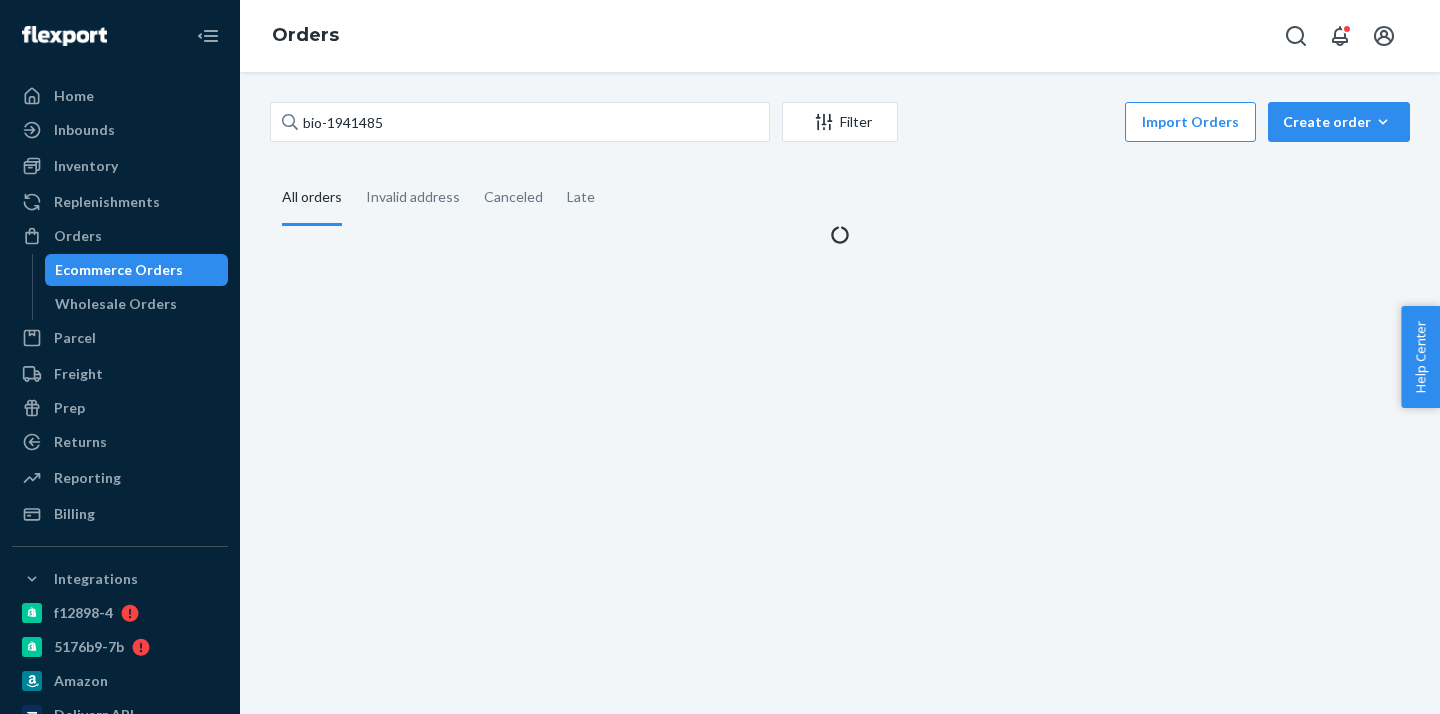 scroll, scrollTop: 0, scrollLeft: 0, axis: both 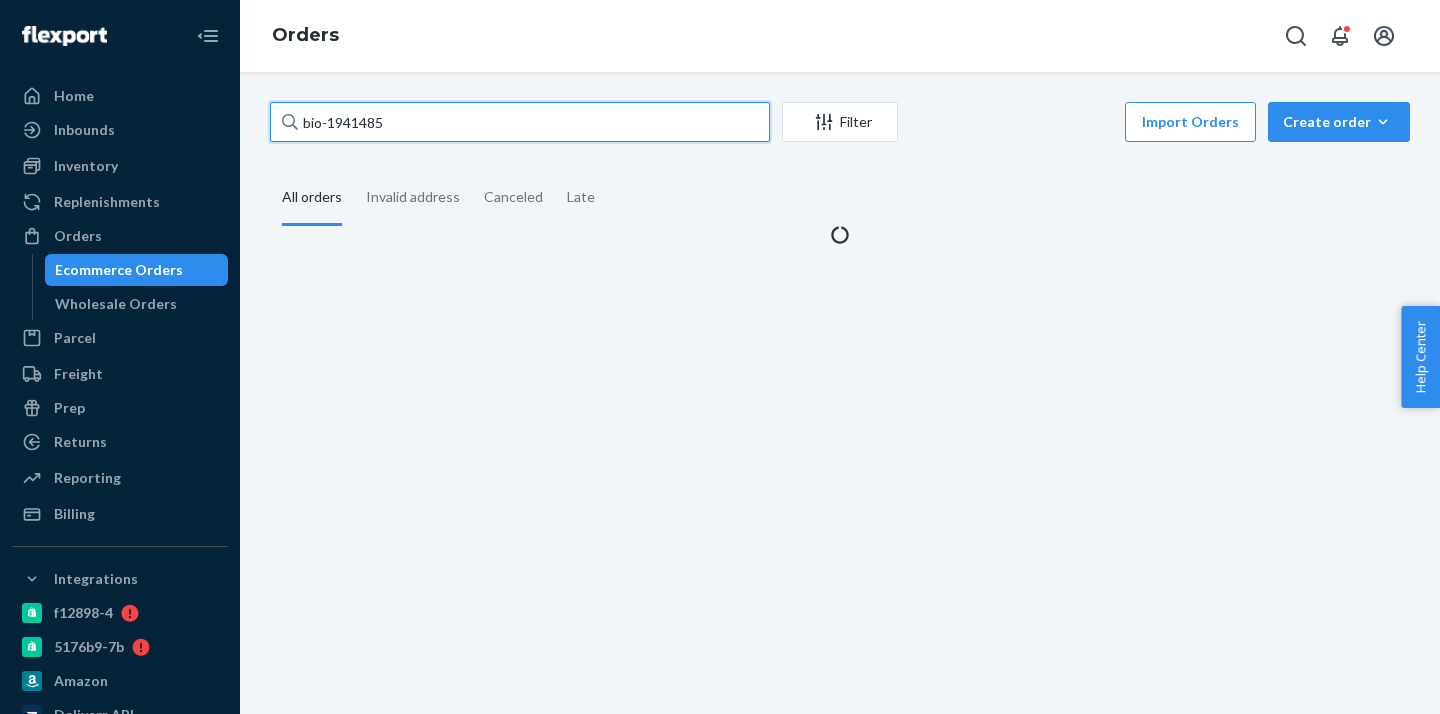 click on "bio-1941485" at bounding box center (520, 122) 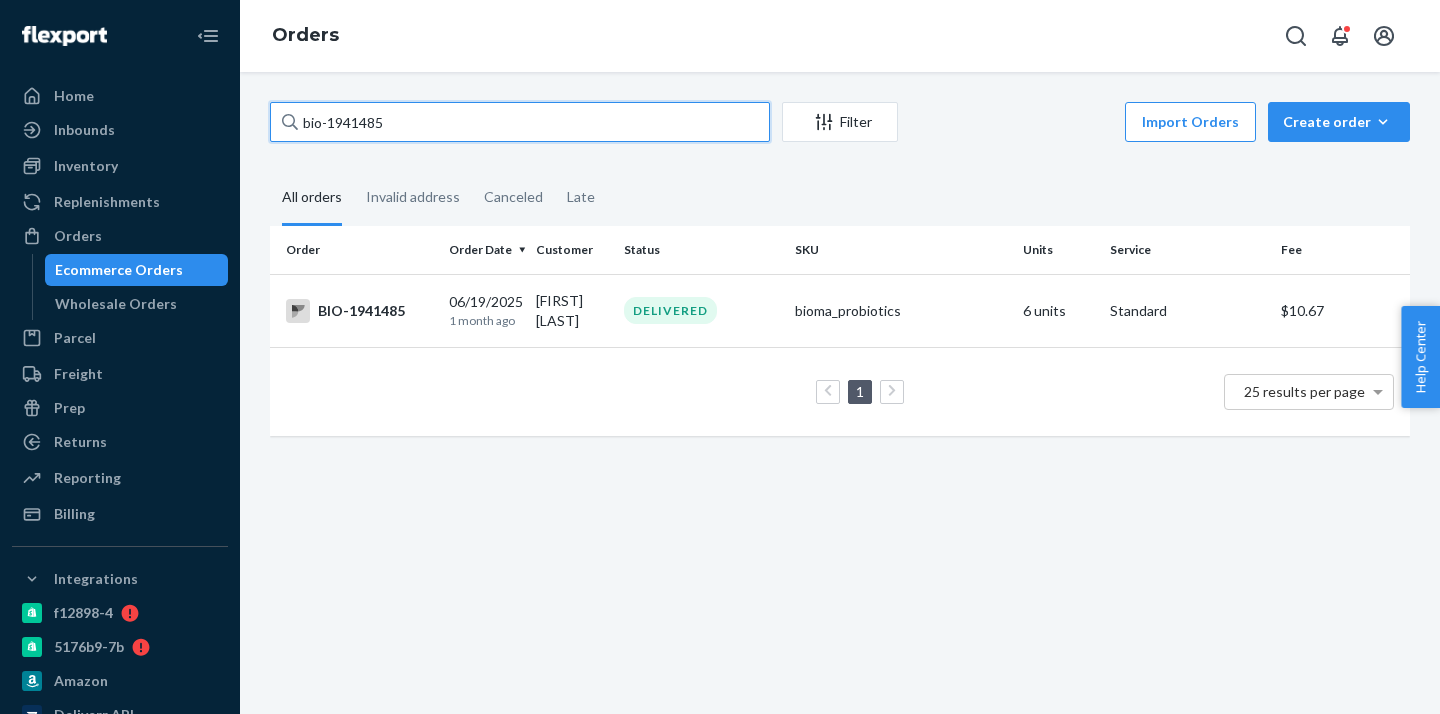 paste on "2007643" 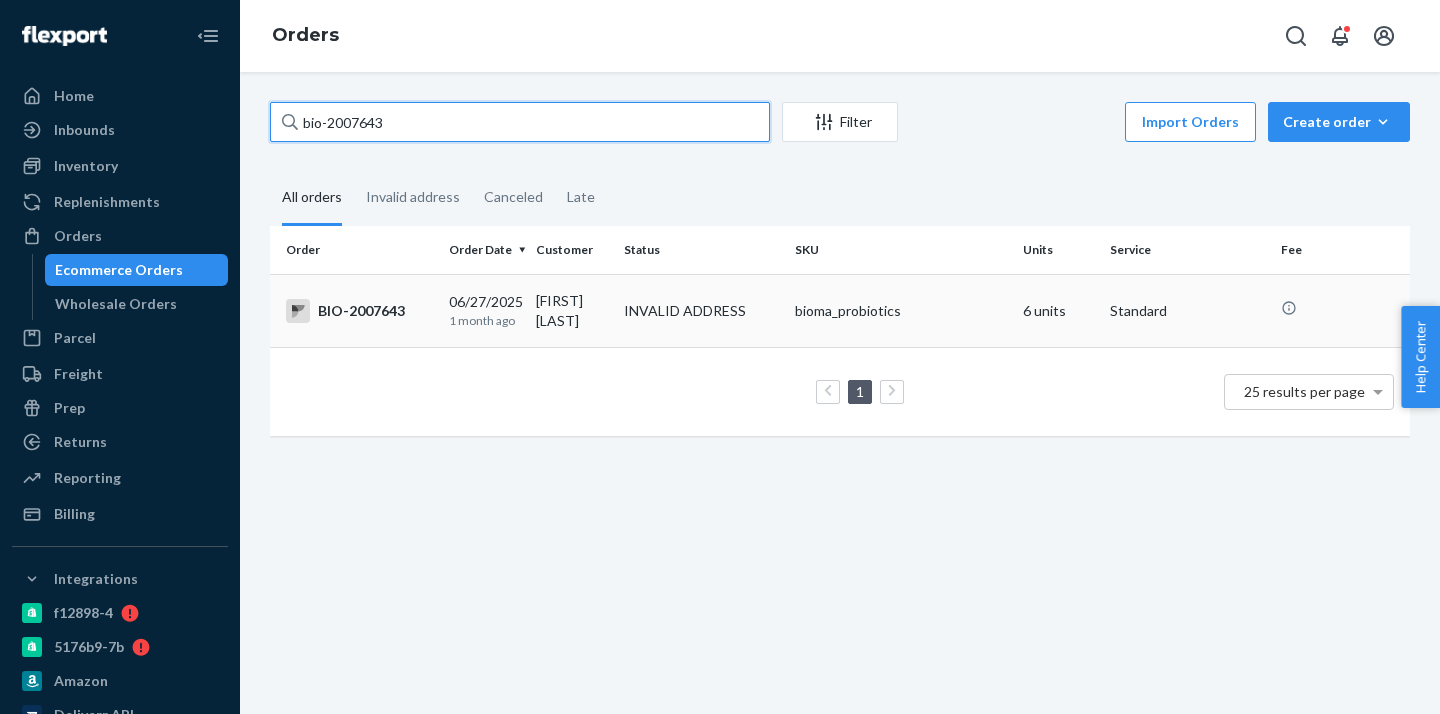 type on "bio-2007643" 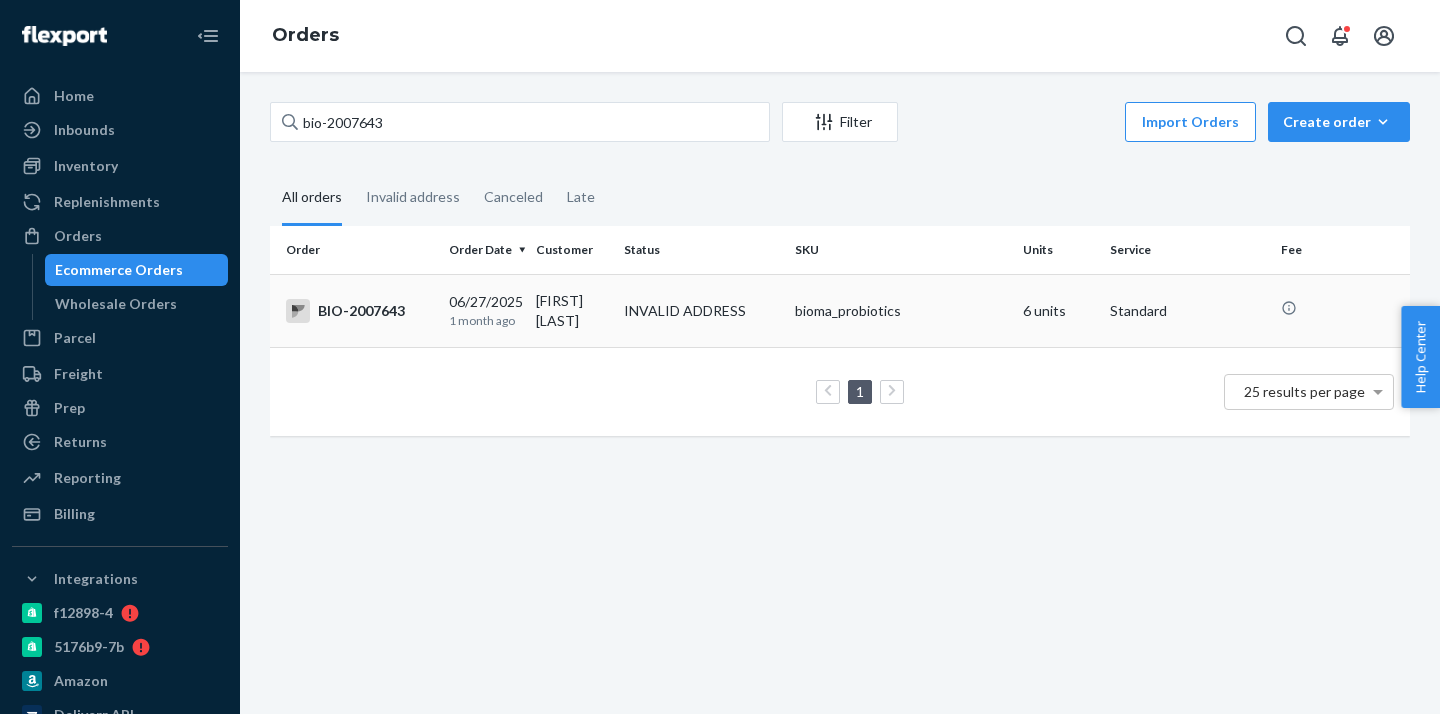 click on "[FIRST] [LAST]" at bounding box center (571, 310) 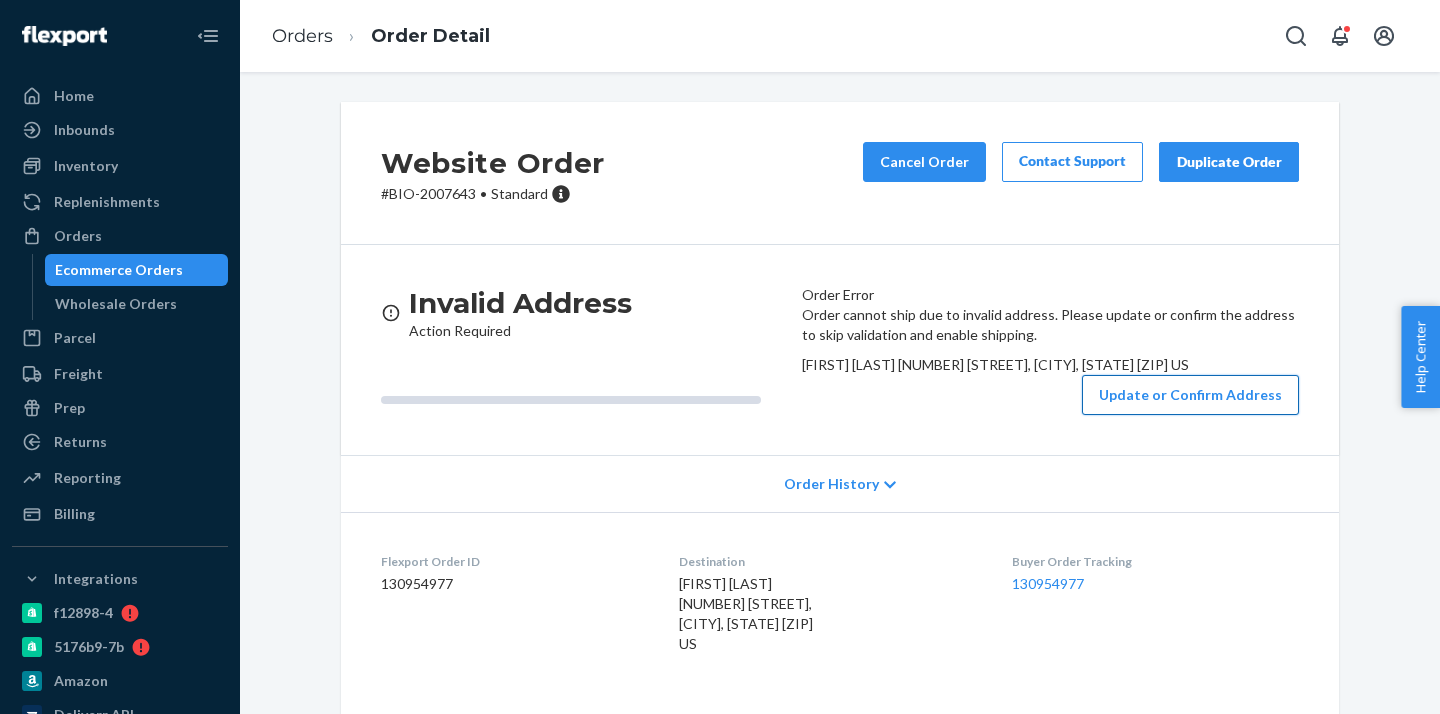 click on "Update or Confirm Address" at bounding box center (1190, 395) 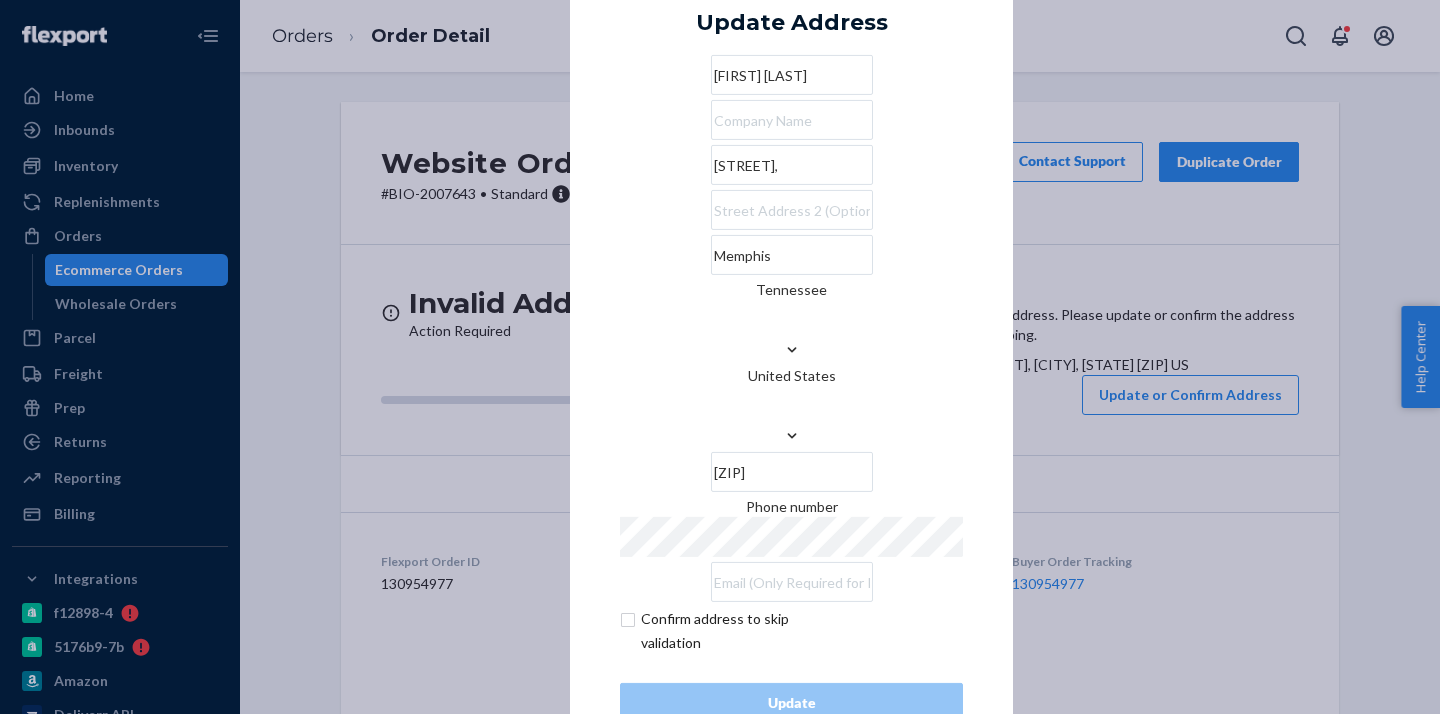 drag, startPoint x: 795, startPoint y: 226, endPoint x: 609, endPoint y: 226, distance: 186 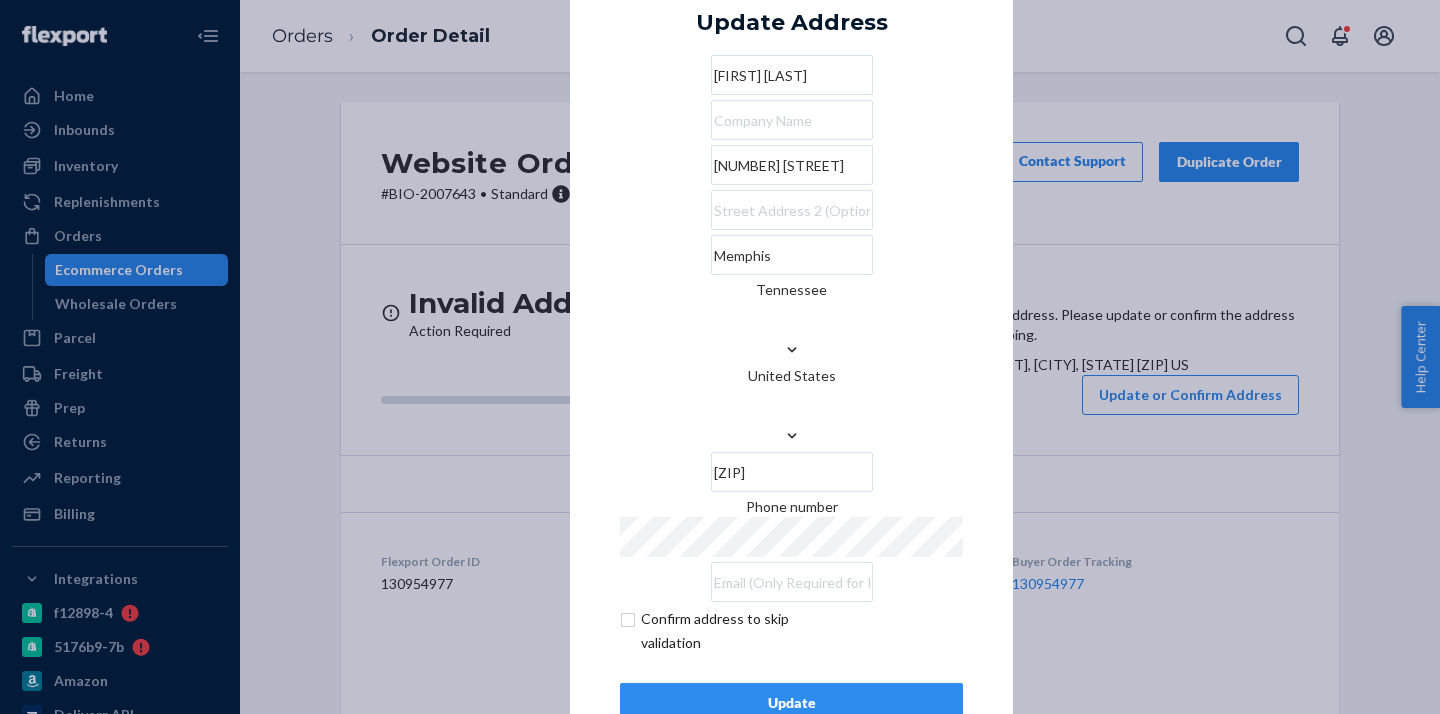 click on "[NUMBER] [STREET]" at bounding box center (792, 165) 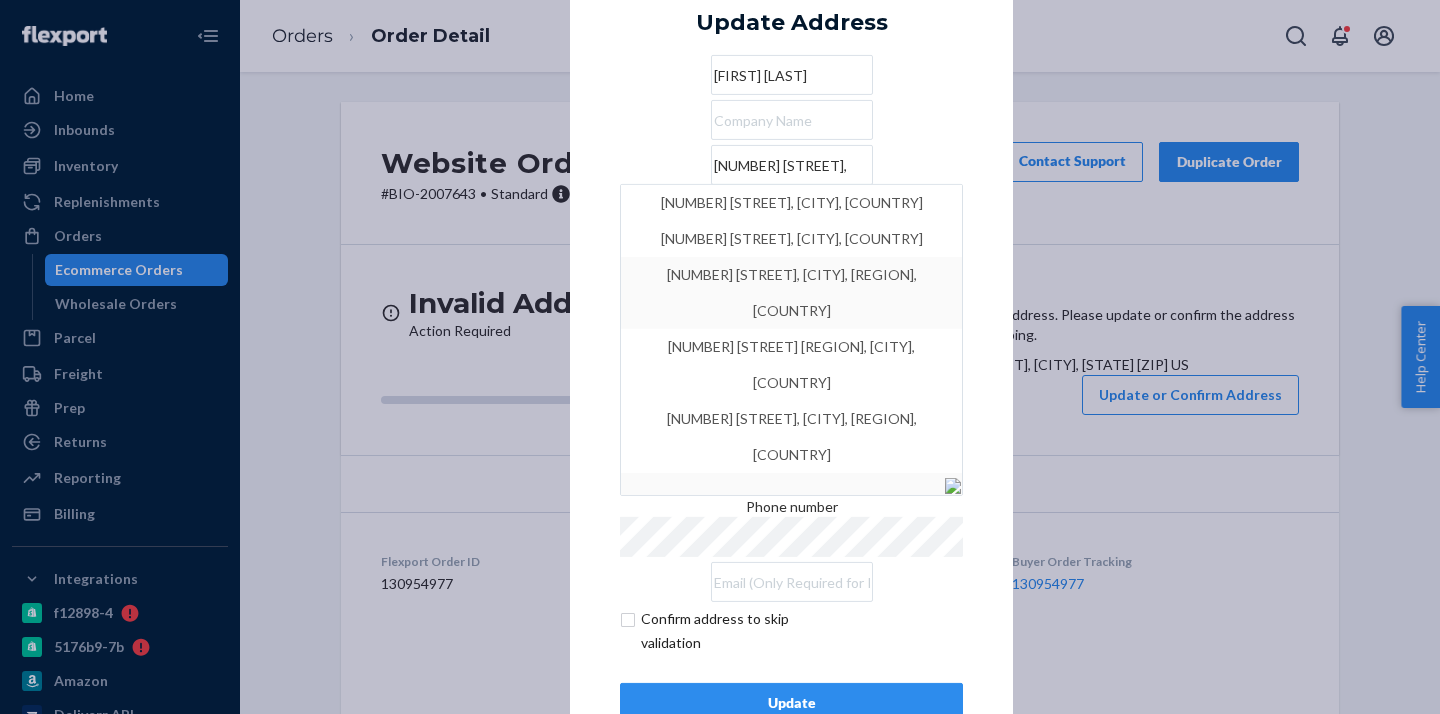 scroll, scrollTop: 21, scrollLeft: 0, axis: vertical 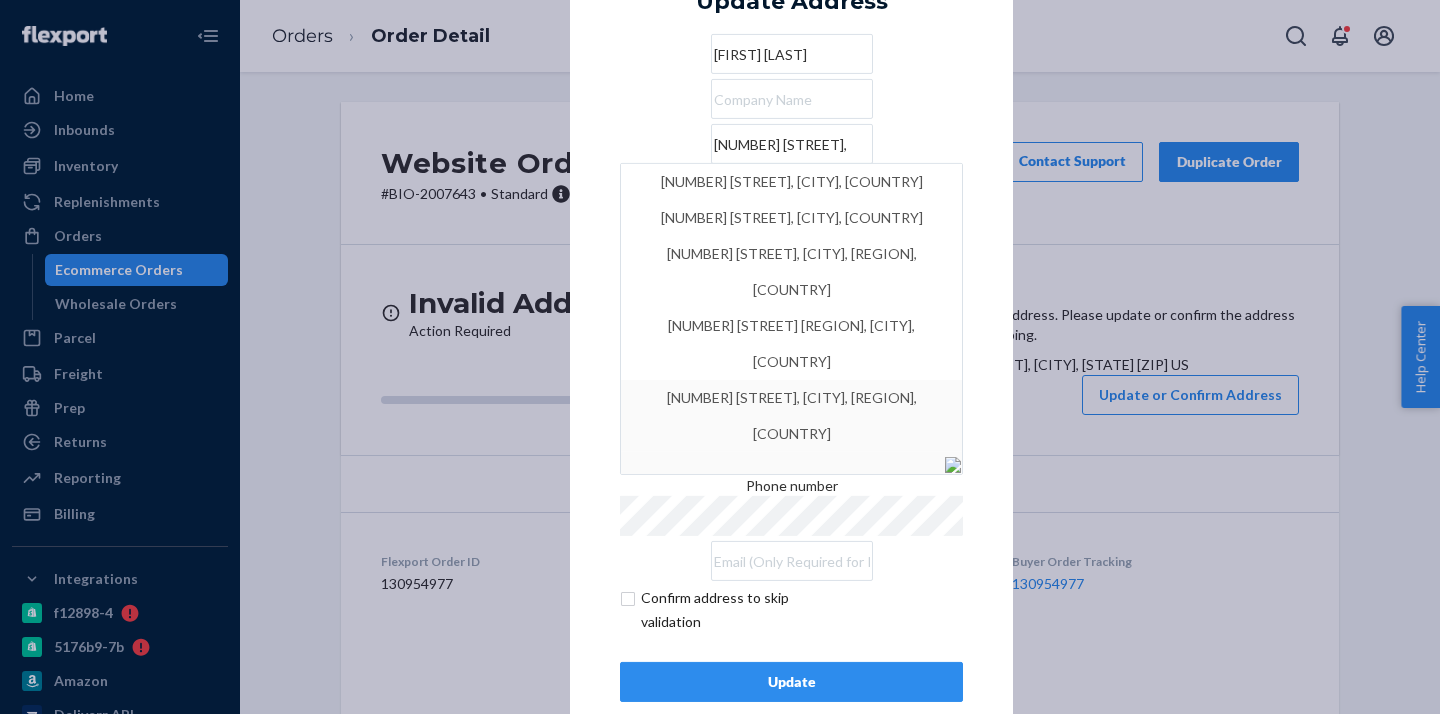 type on "[NUMBER] [STREET]," 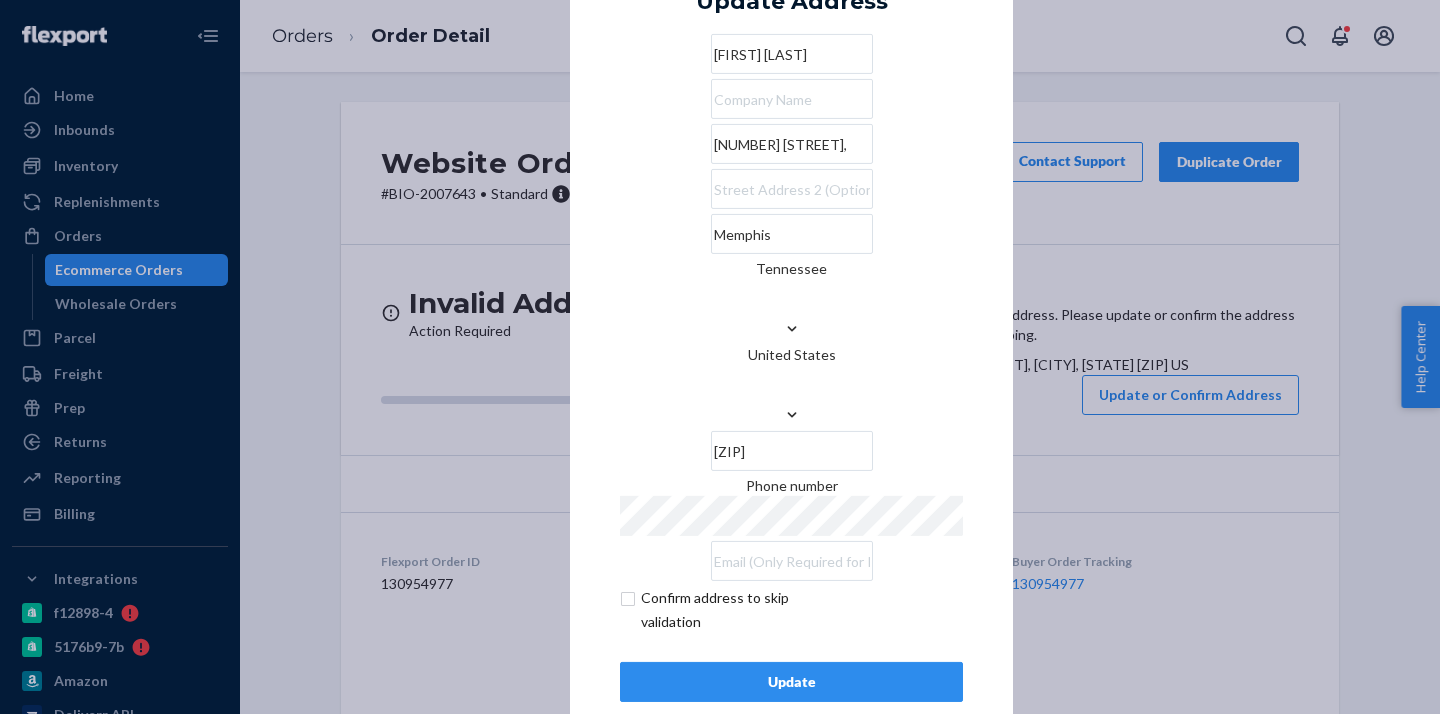 click on "× Update Address [FIRST] [LAST] [NUMBER] [STREET], [CITY], [COUNTRY] [NUMBER] Confirm address to skip validation Update" at bounding box center (791, 336) 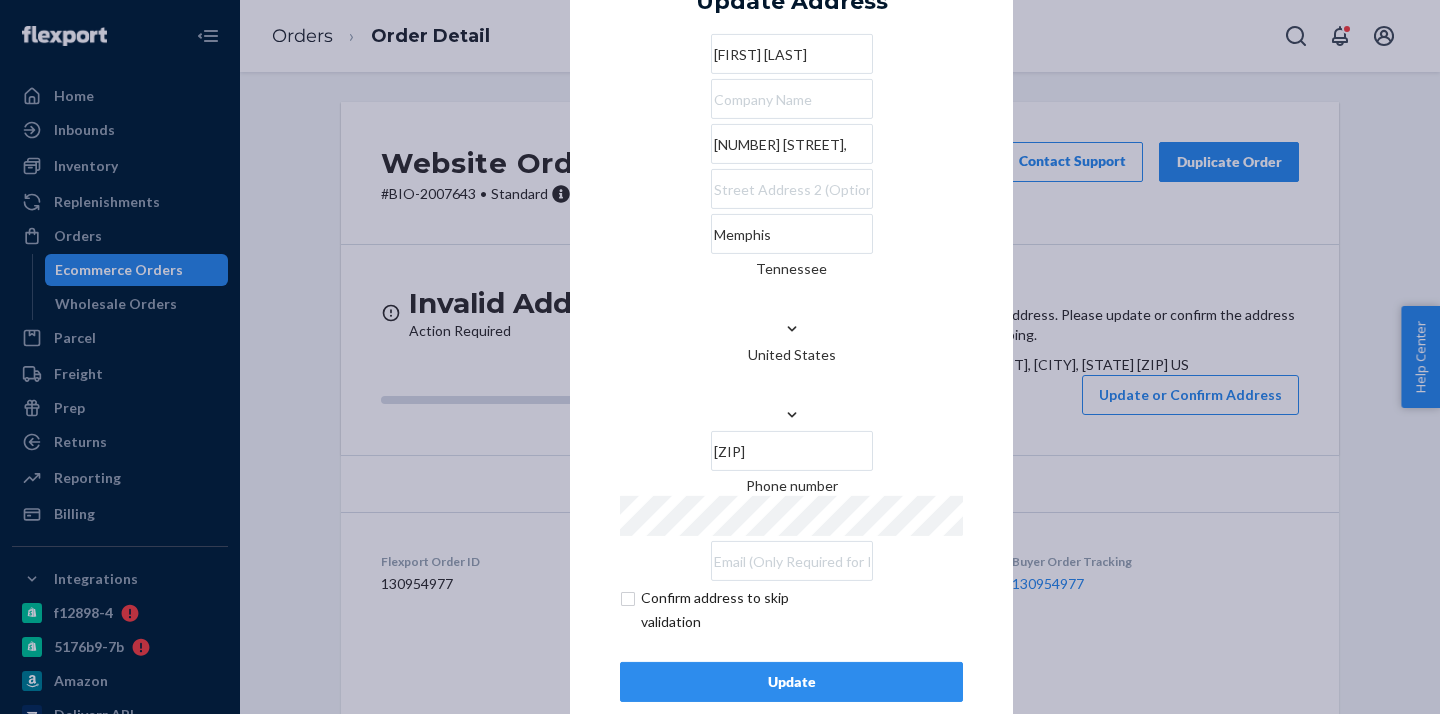 click on "Update" at bounding box center (791, 682) 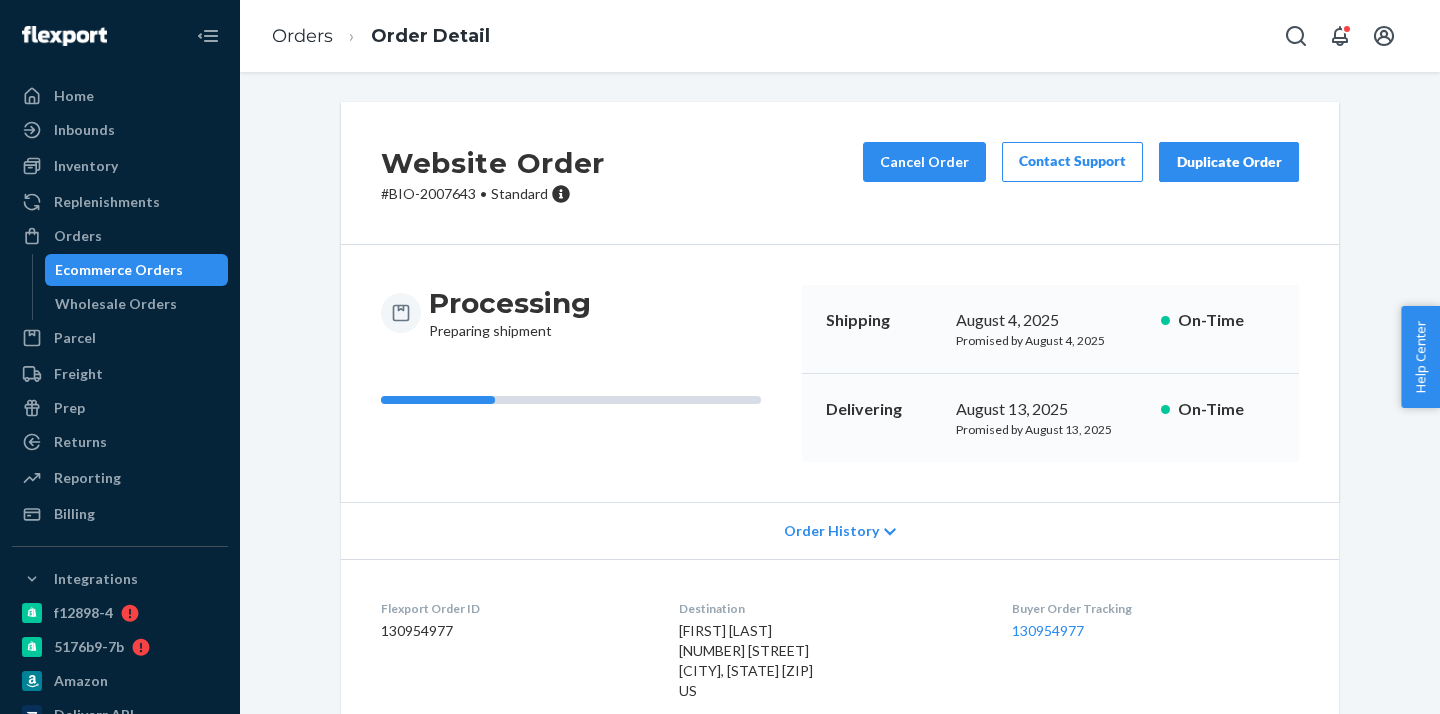 click on "Ecommerce Orders" at bounding box center [119, 270] 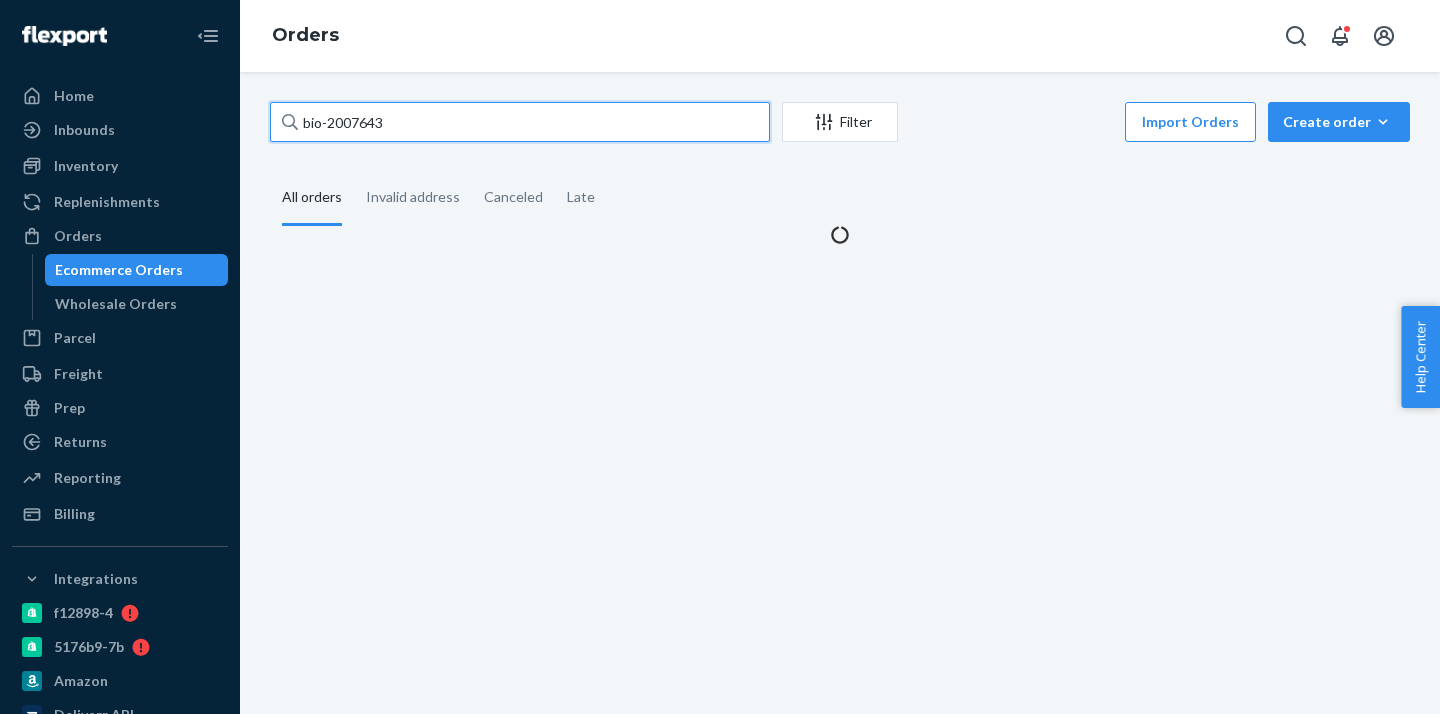 click on "bio-2007643" at bounding box center [520, 122] 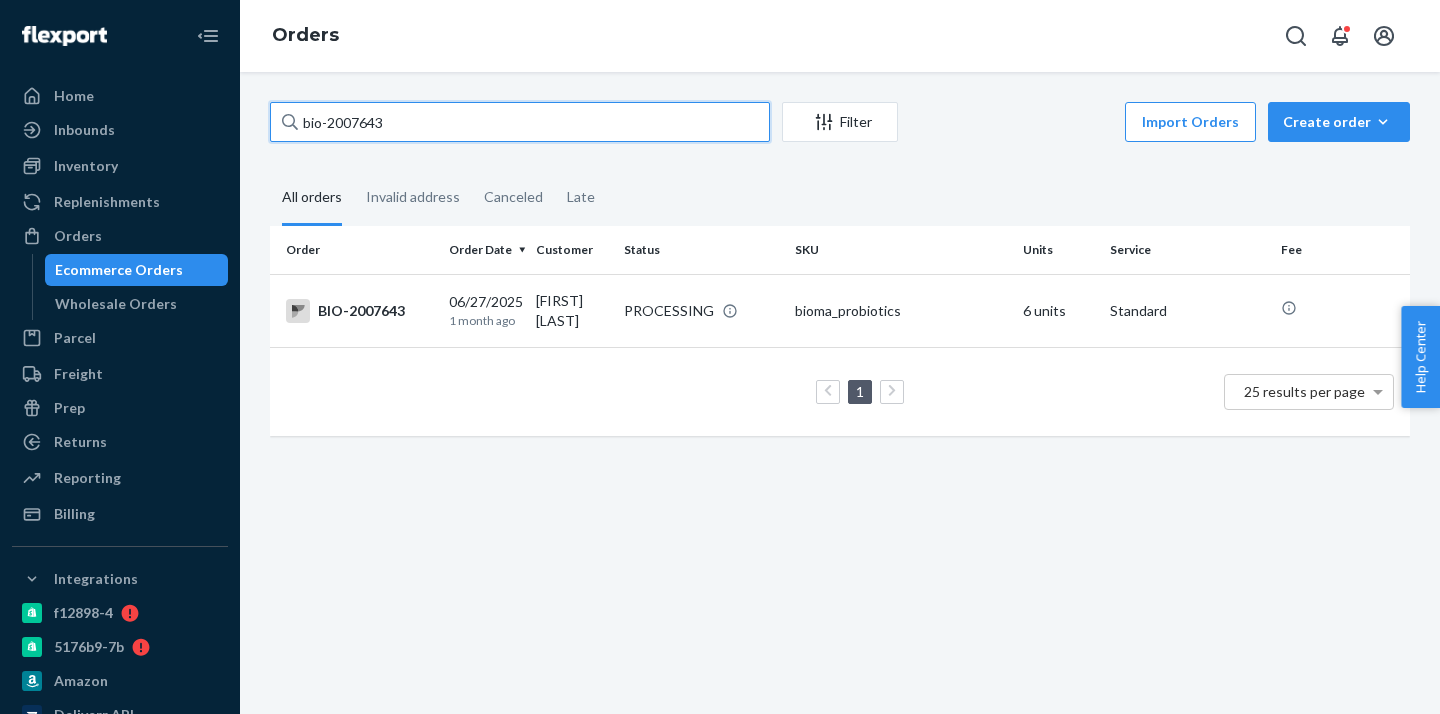 paste on "1704292" 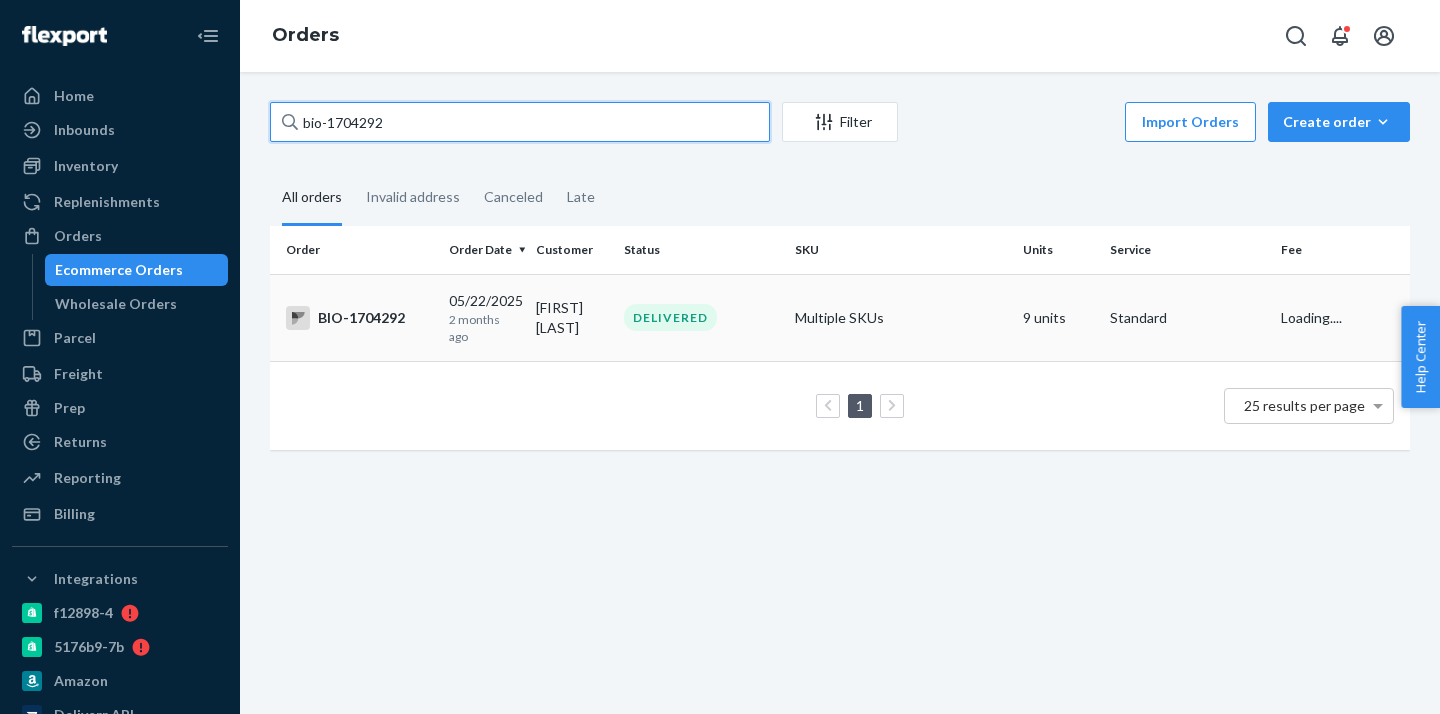 type on "bio-1704292" 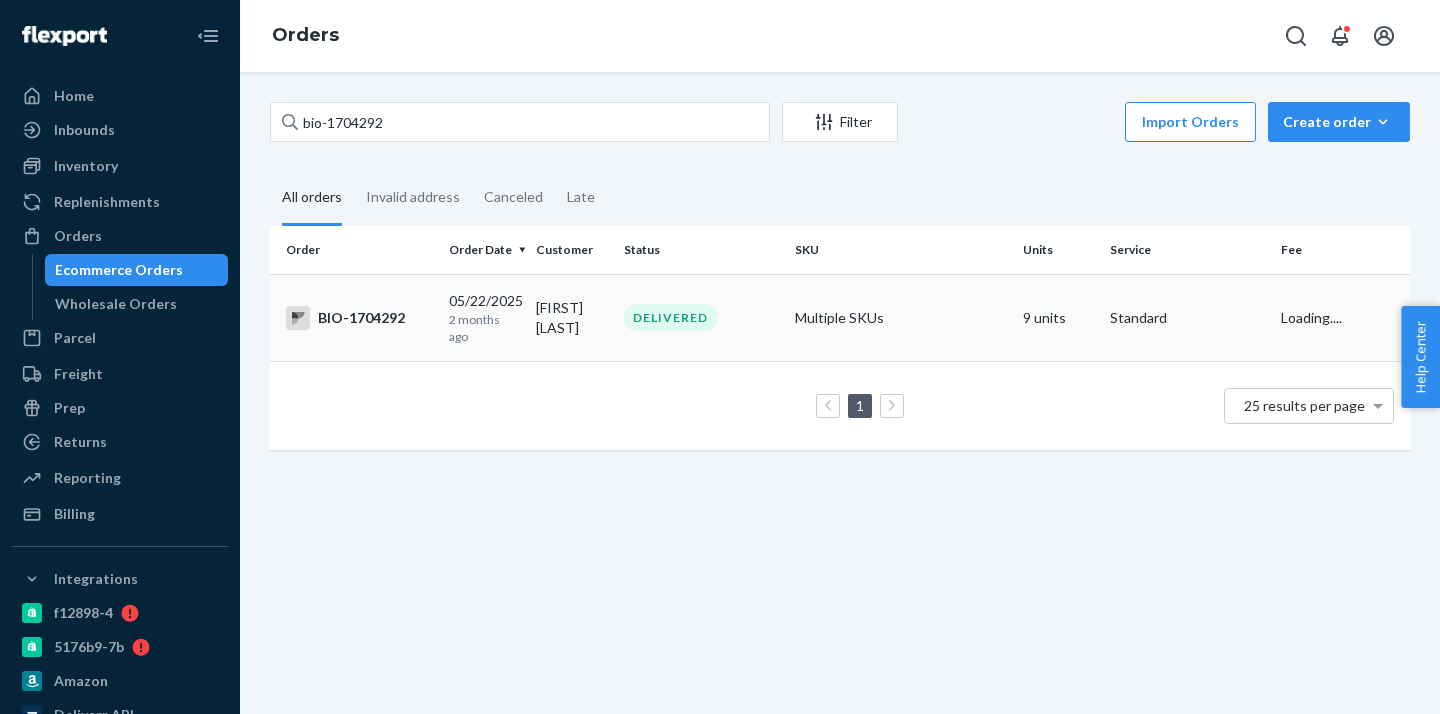 click on "[FIRST] [LAST]" at bounding box center (571, 317) 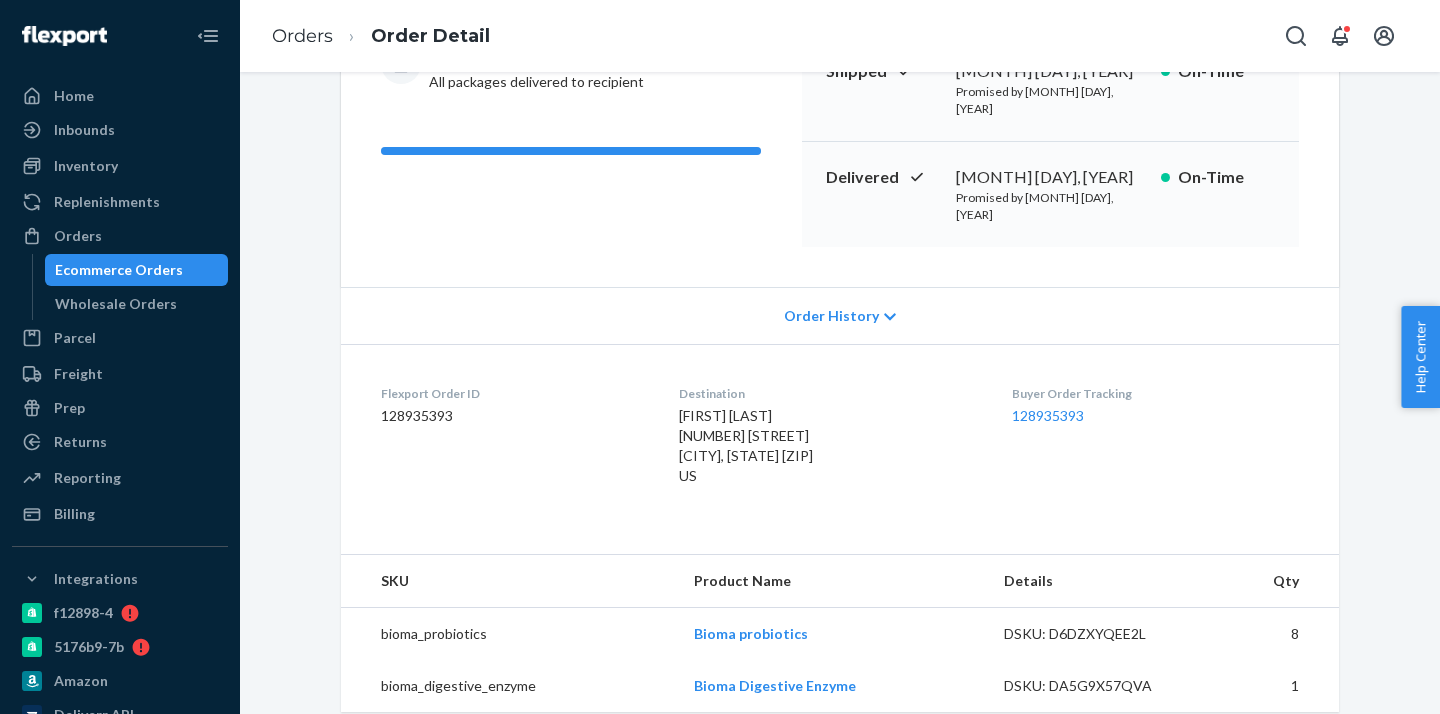 scroll, scrollTop: 0, scrollLeft: 0, axis: both 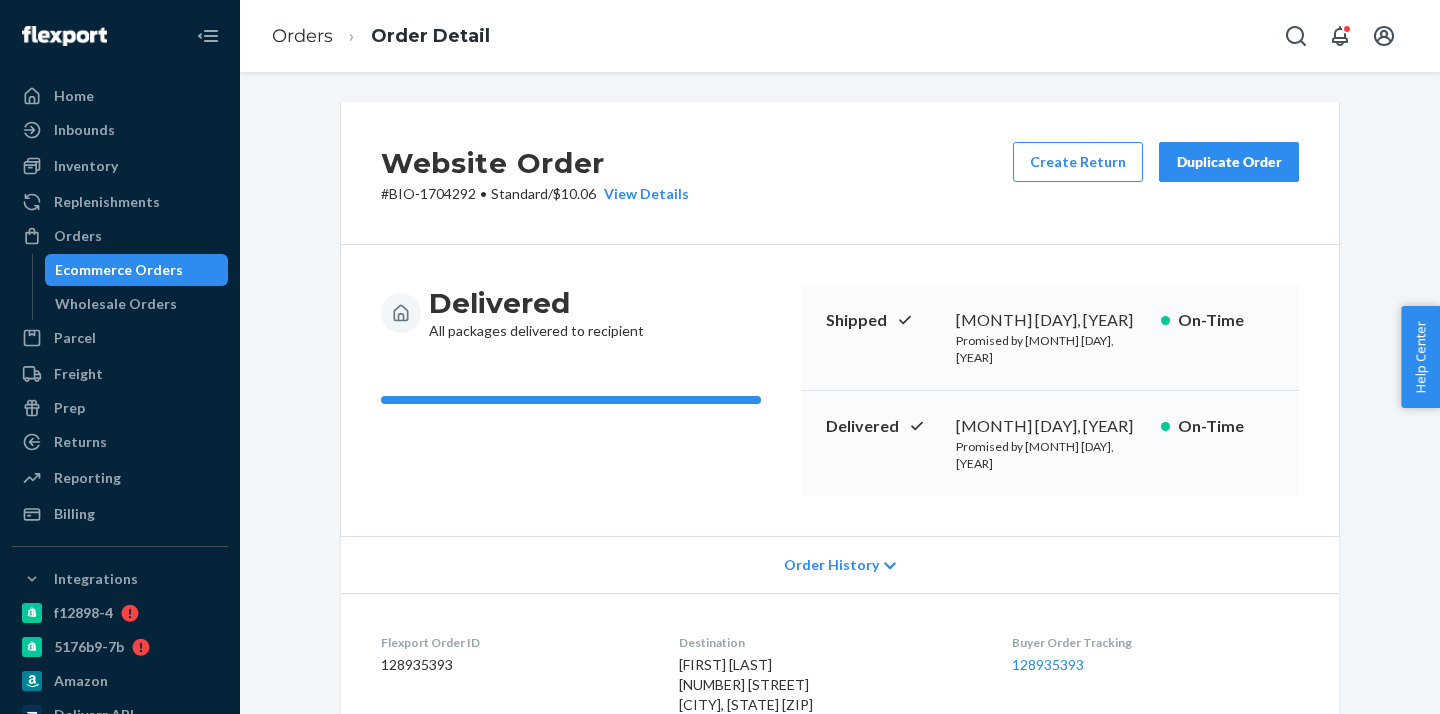 click on "Ecommerce Orders" at bounding box center [119, 270] 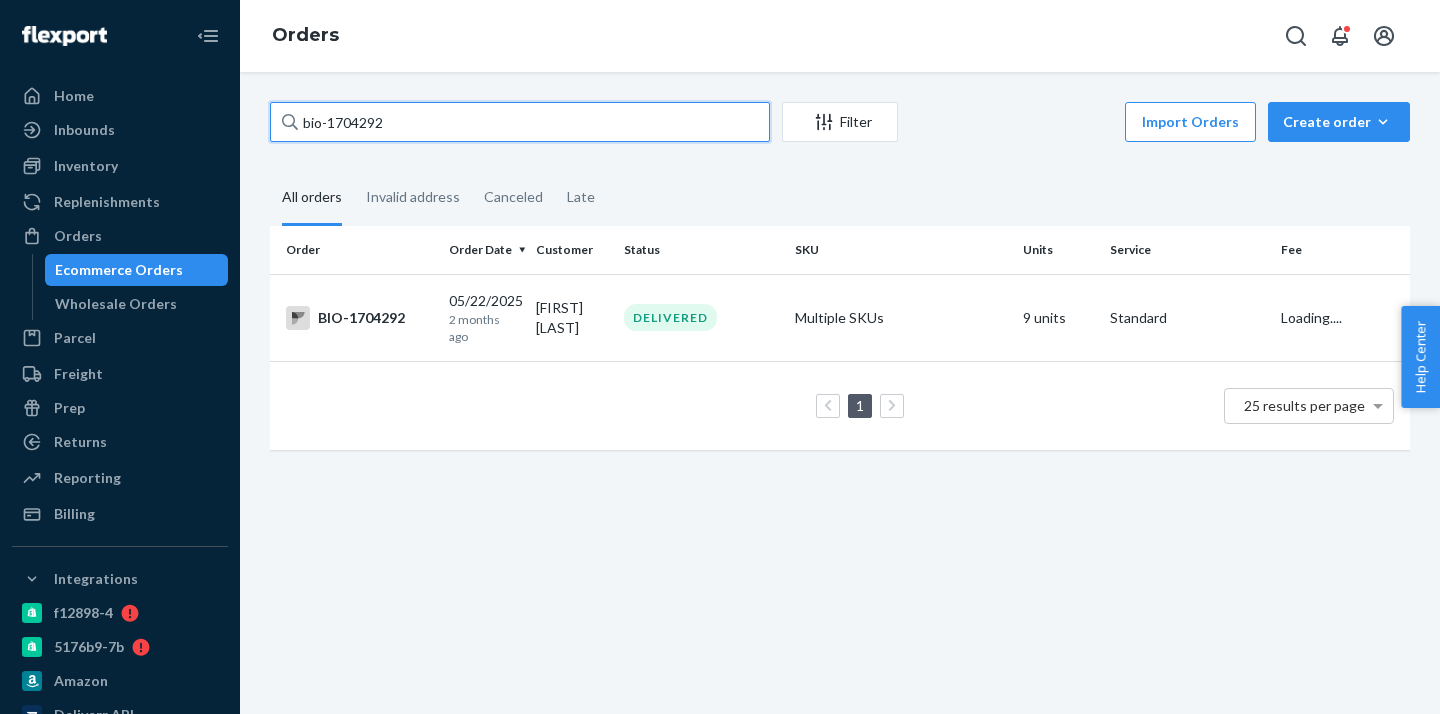 click on "bio-1704292" at bounding box center (520, 122) 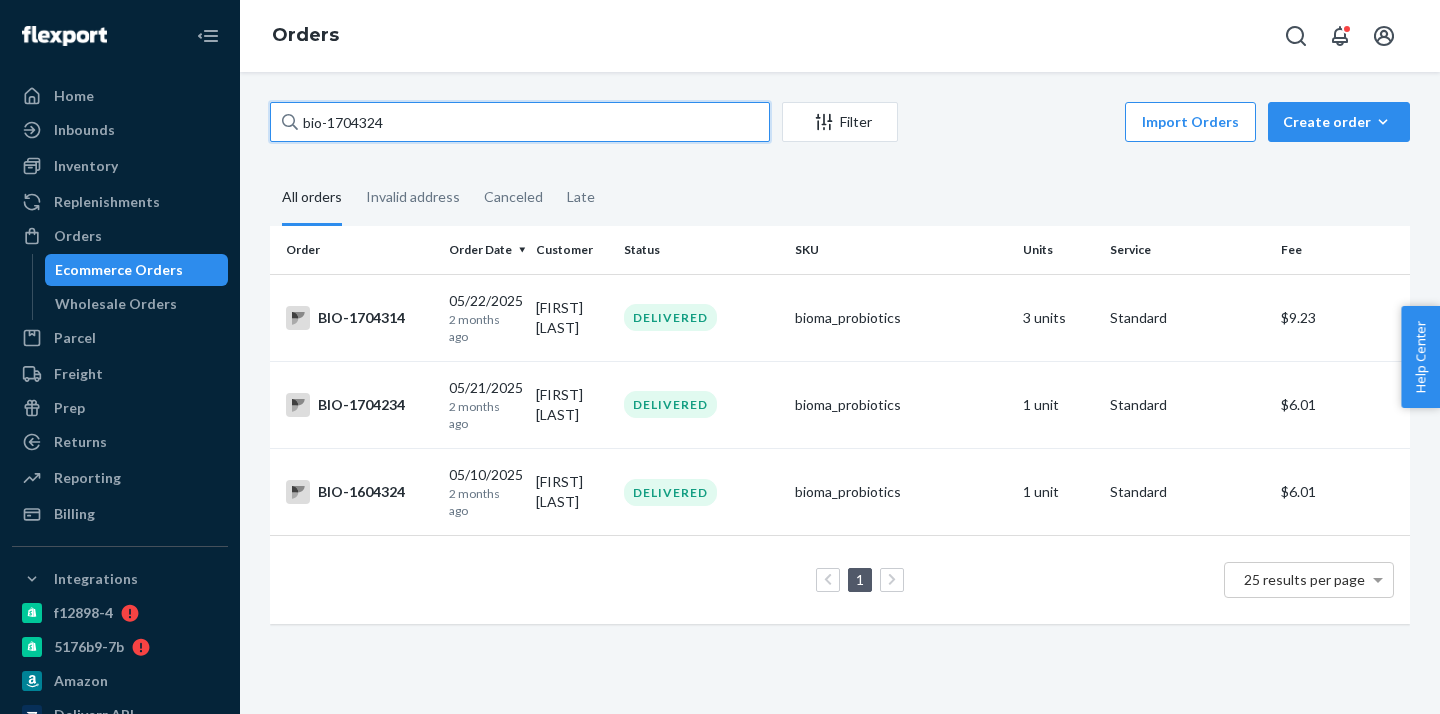 click on "bio-1704324" at bounding box center [520, 122] 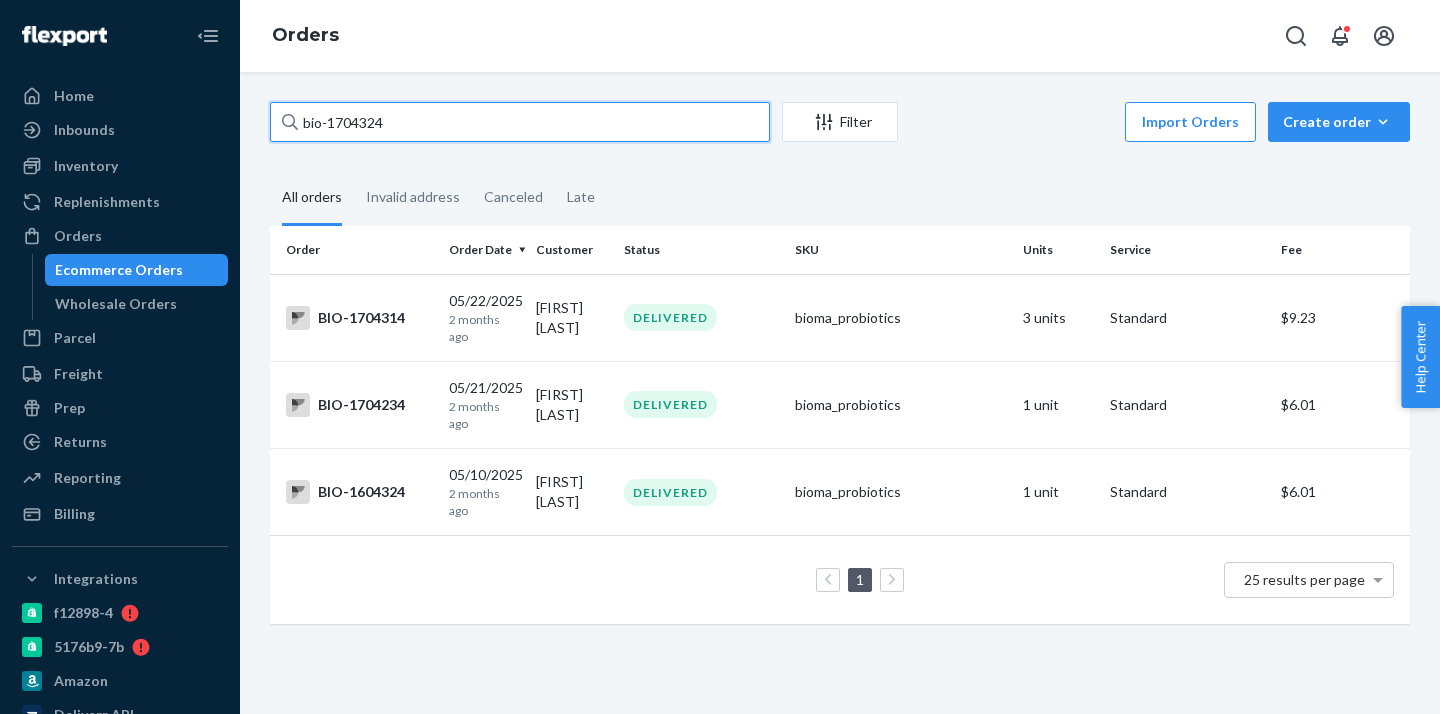 click on "bio-1704324" at bounding box center (520, 122) 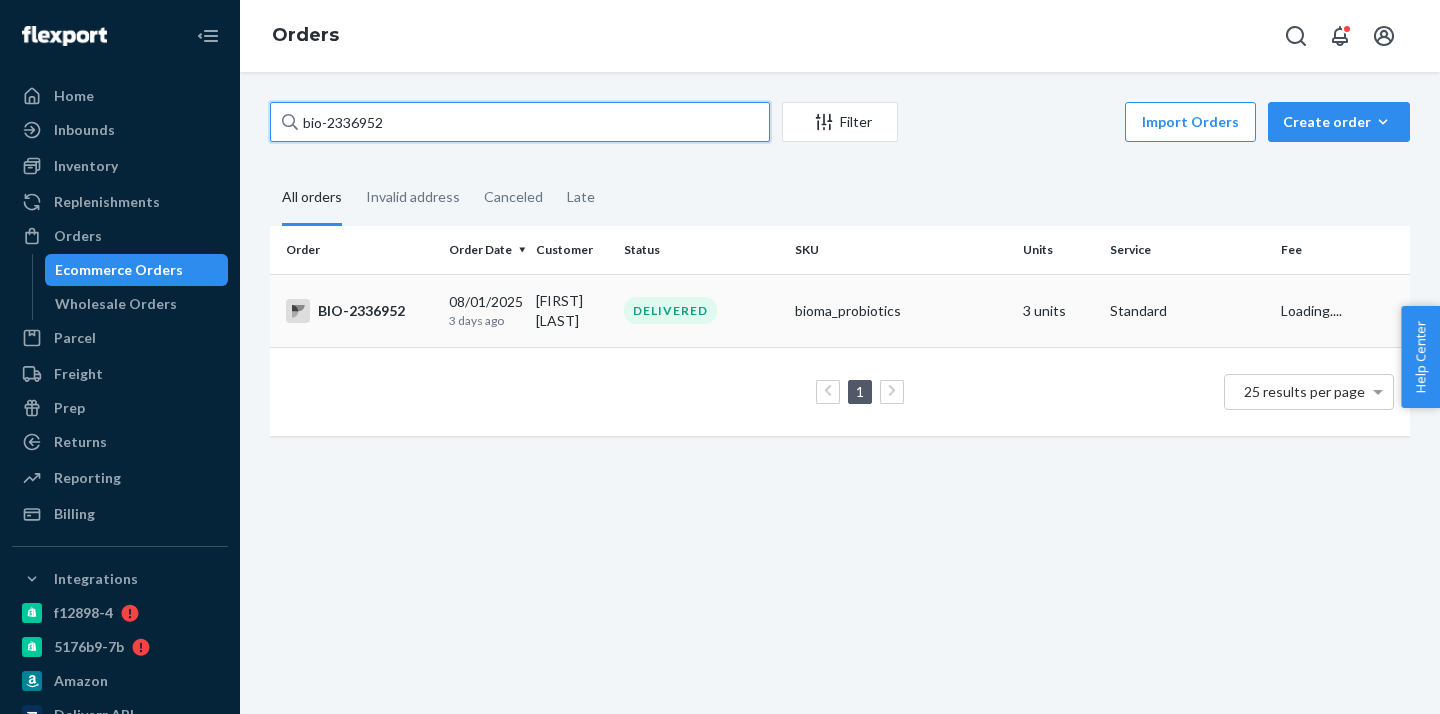 type on "bio-2336952" 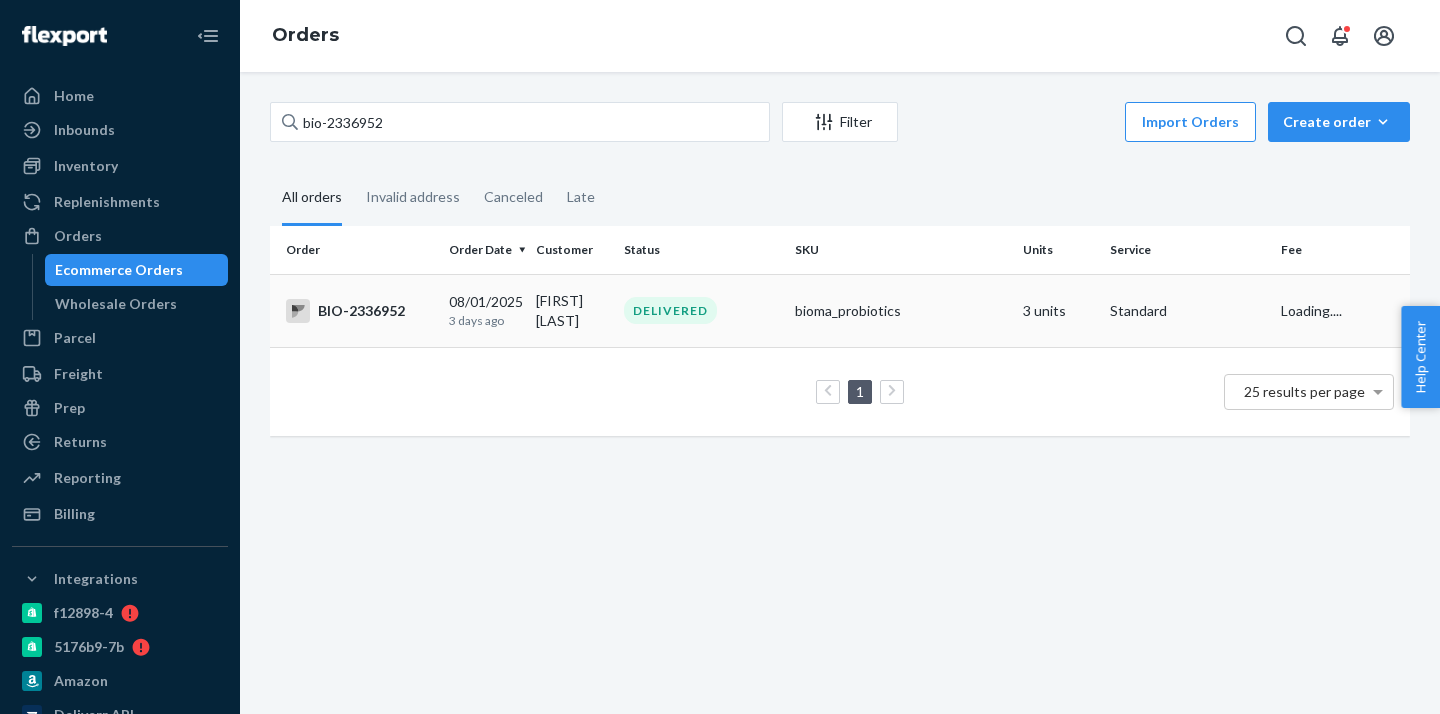 click on "DELIVERED" at bounding box center (701, 310) 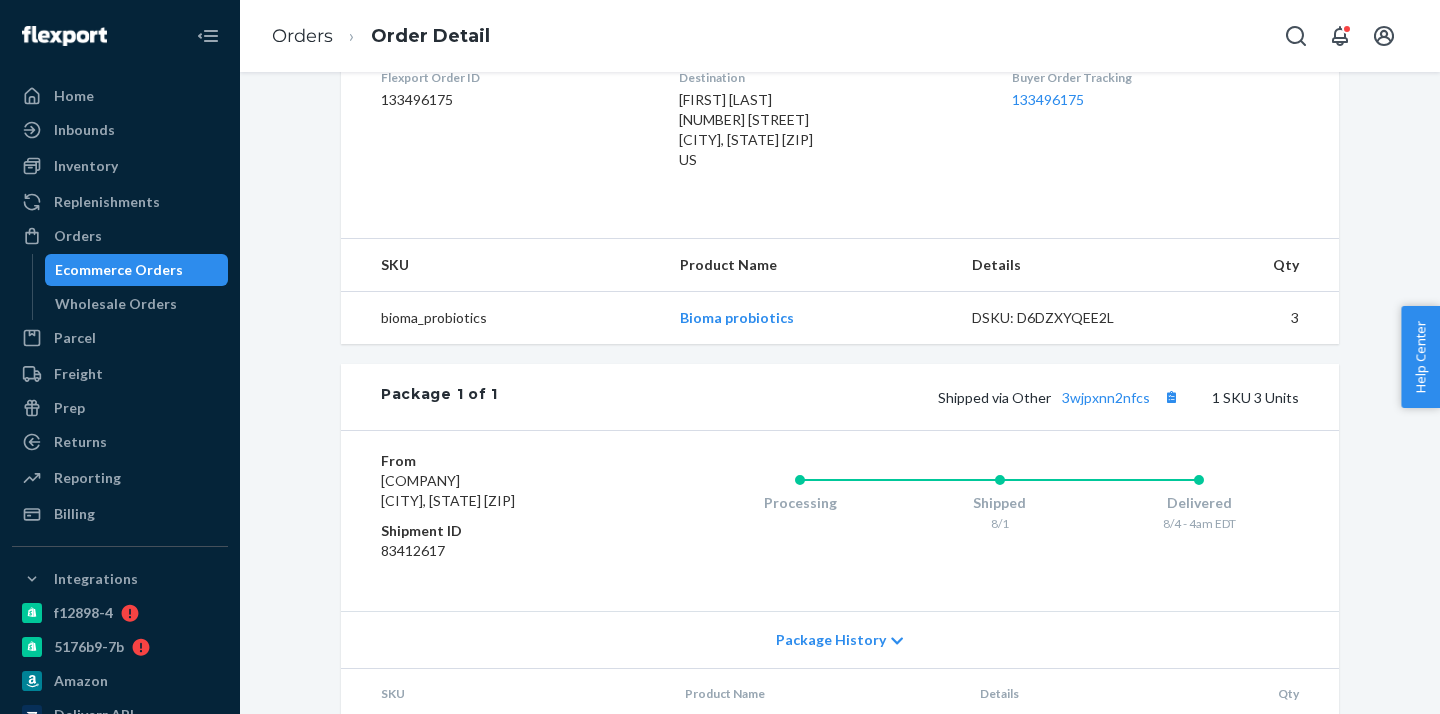 scroll, scrollTop: 539, scrollLeft: 0, axis: vertical 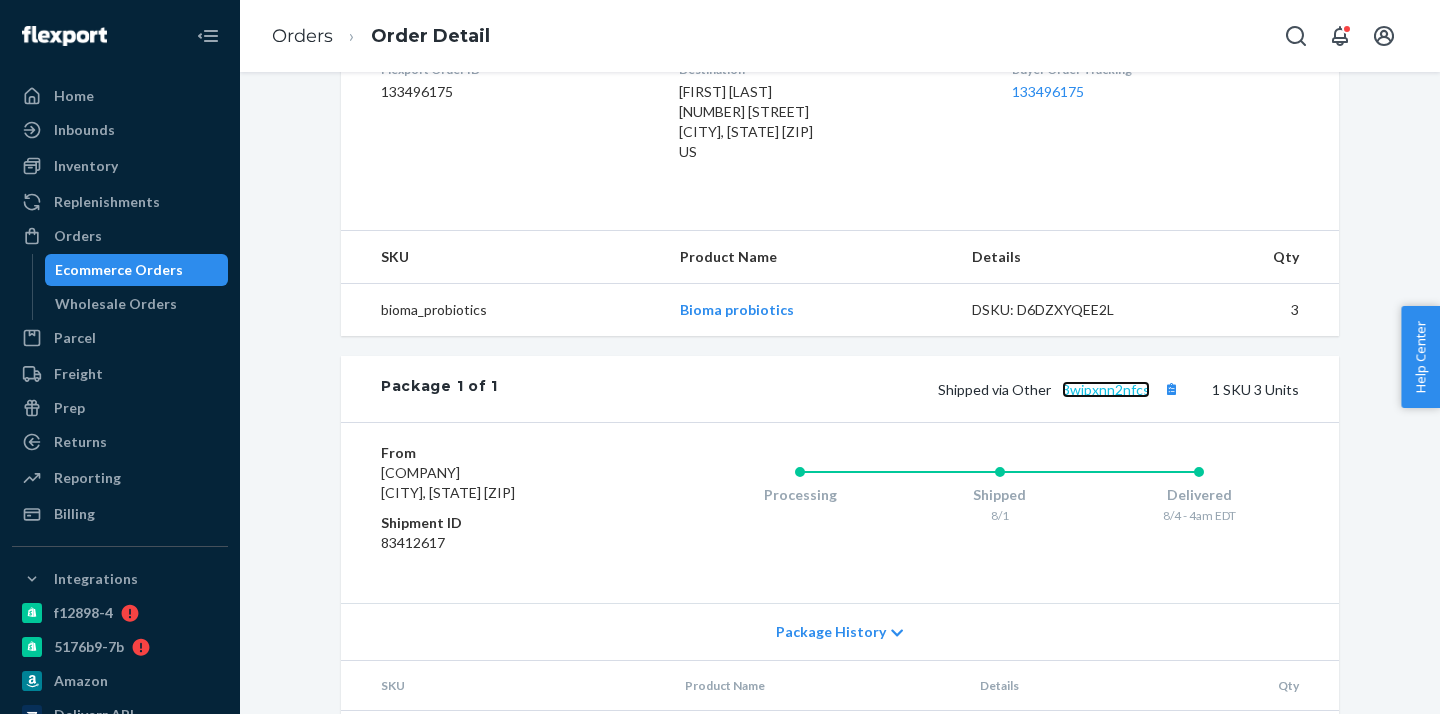 click on "3wjpxnn2nfcs" at bounding box center [1106, 389] 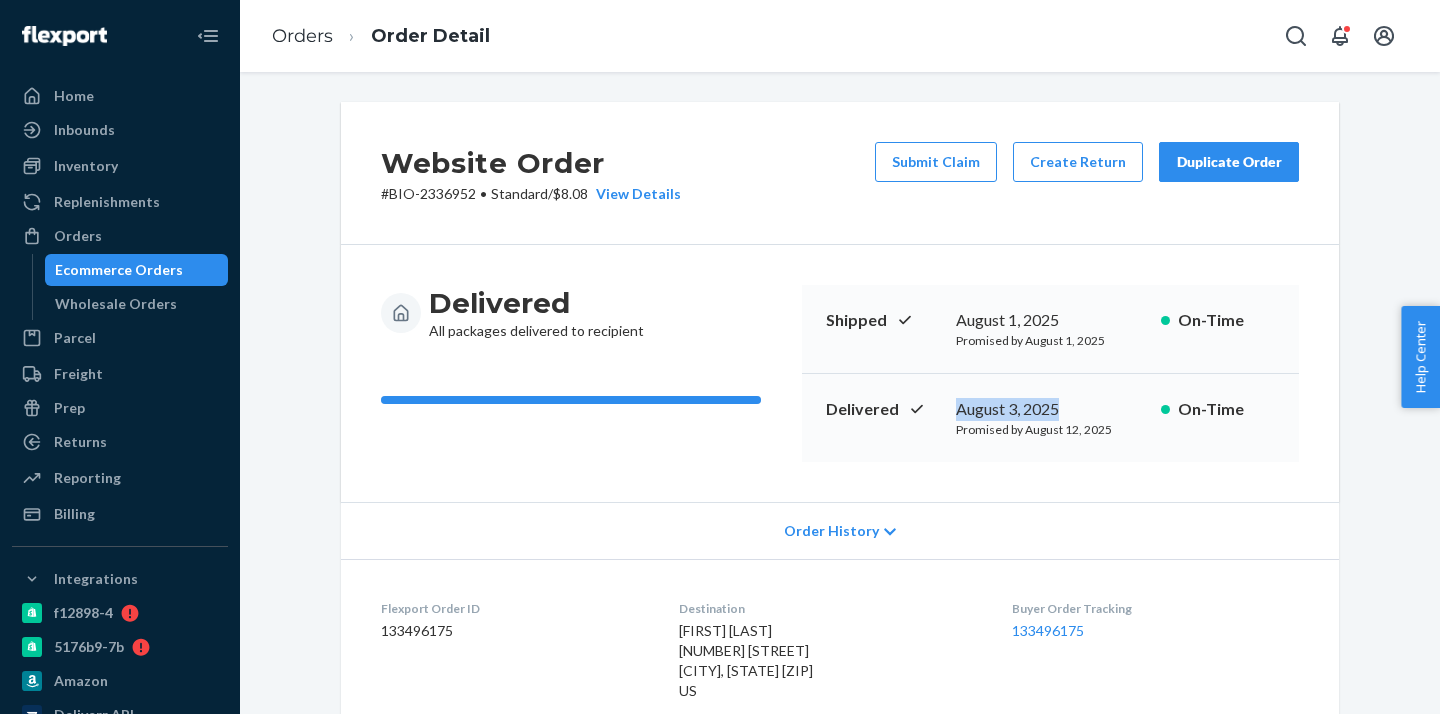 drag, startPoint x: 1065, startPoint y: 405, endPoint x: 959, endPoint y: 411, distance: 106.16968 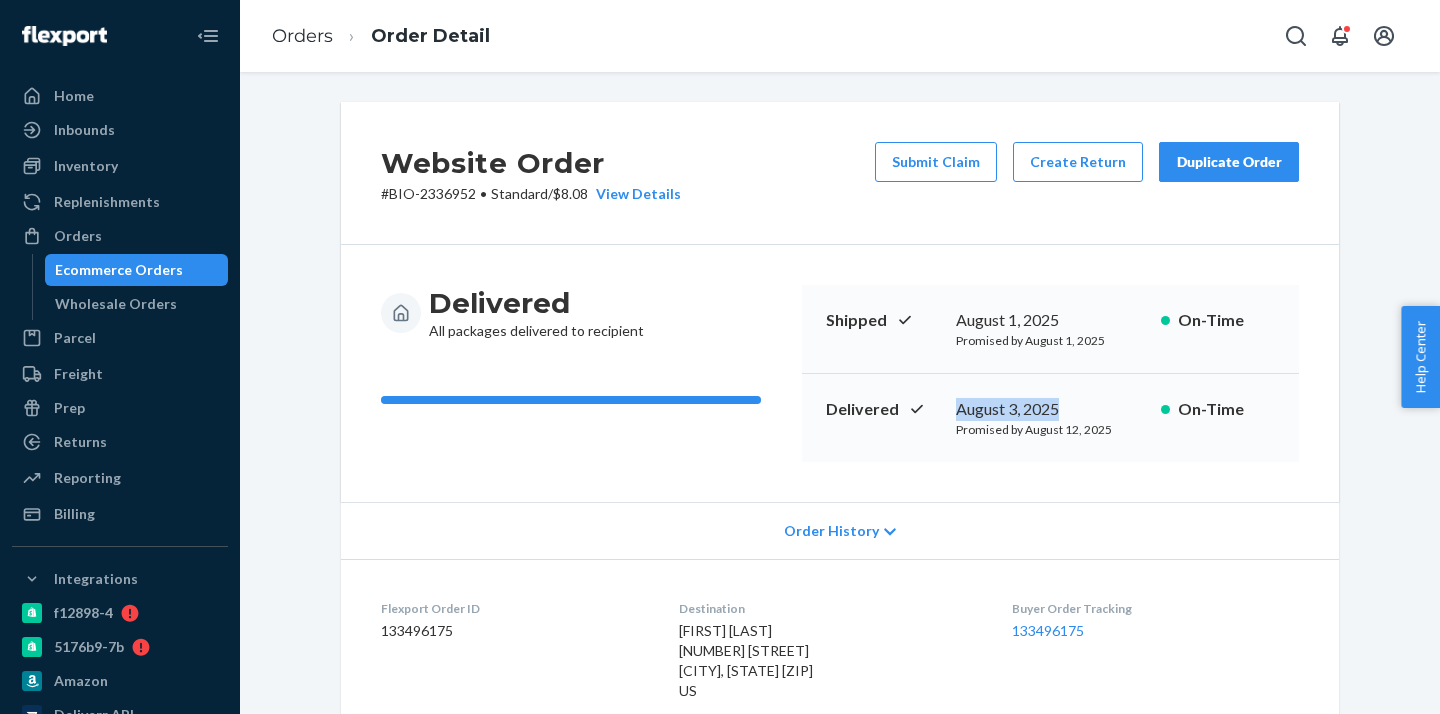 click on "August 3, 2025" at bounding box center (1050, 409) 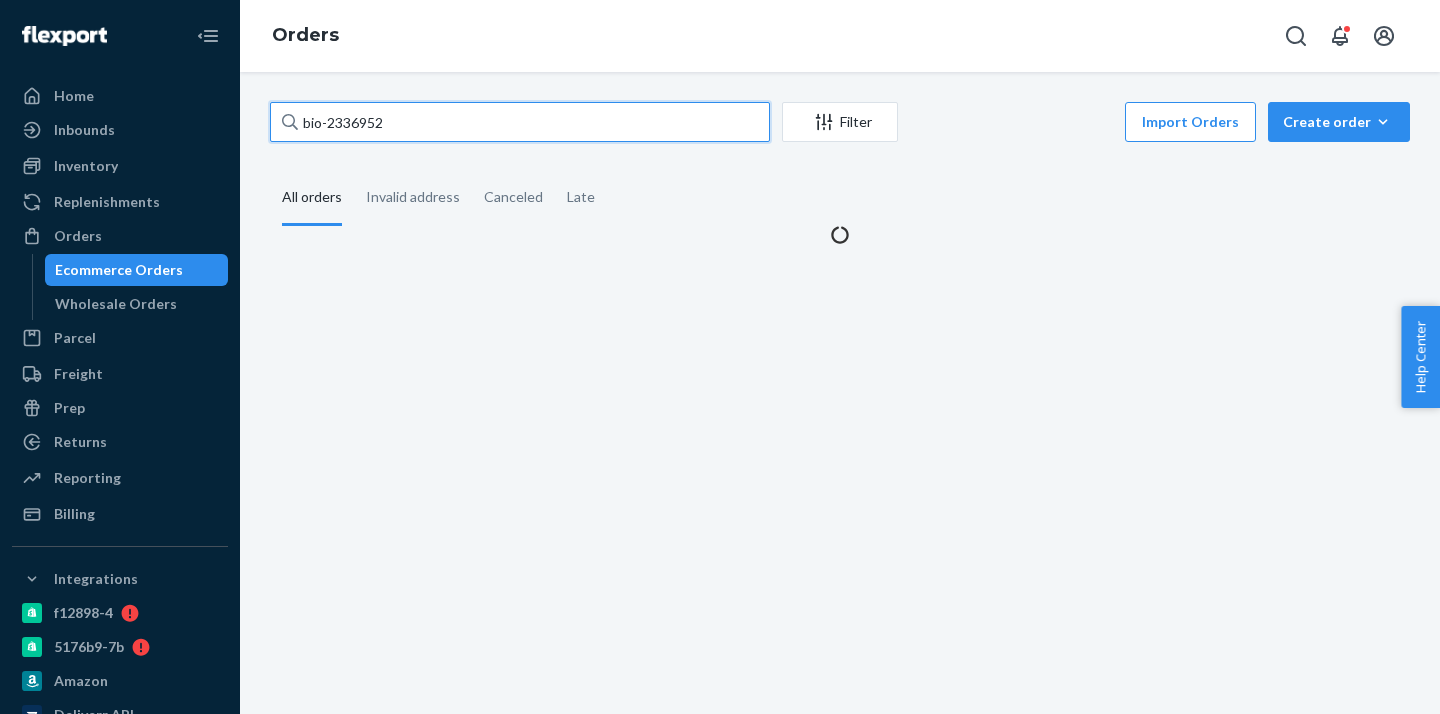 click on "bio-2336952" at bounding box center (520, 122) 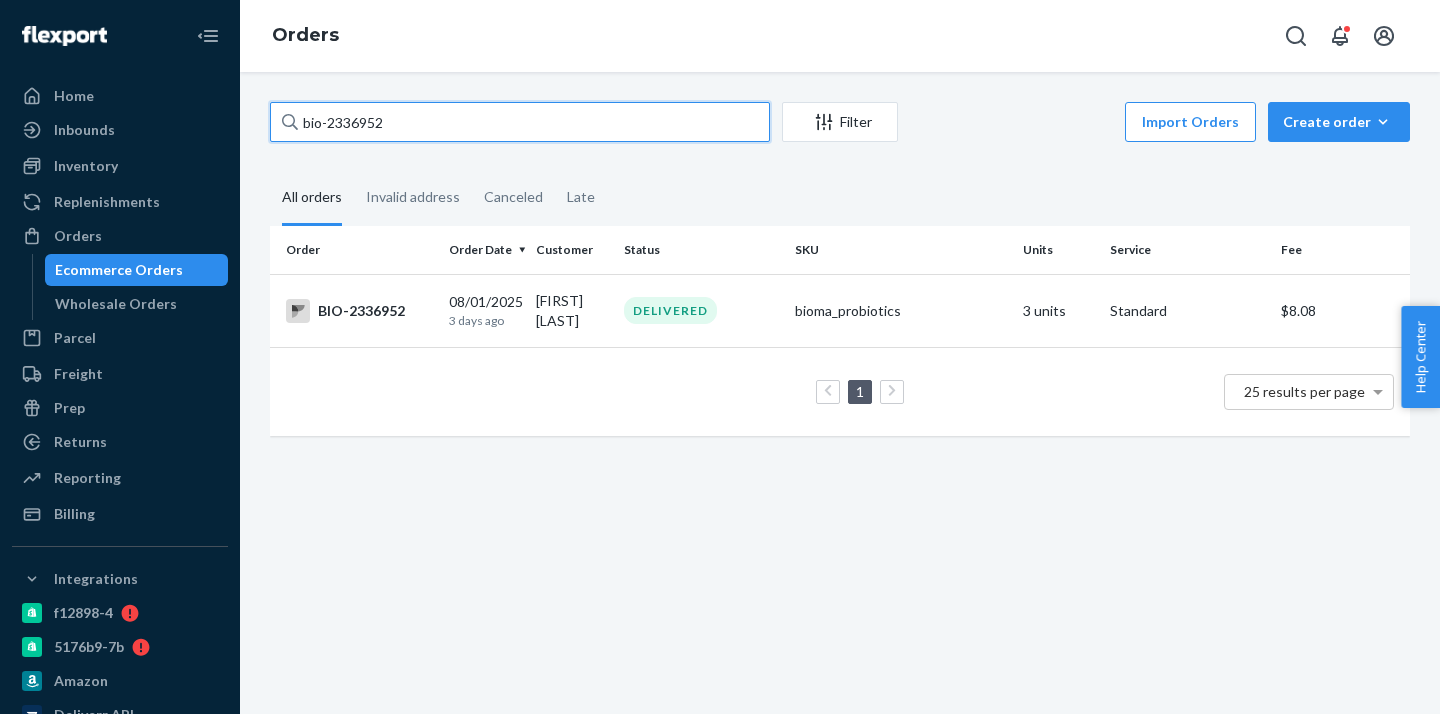 paste on "283800" 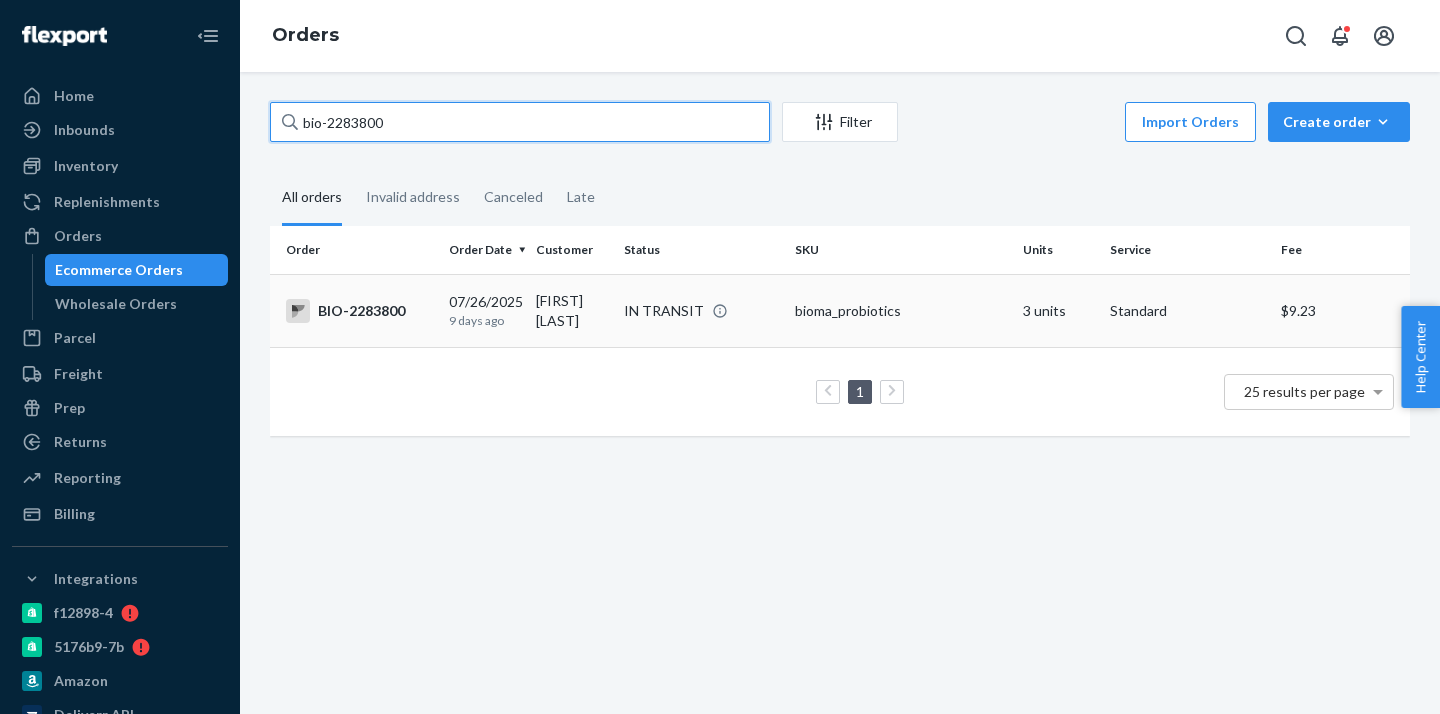 type on "bio-2283800" 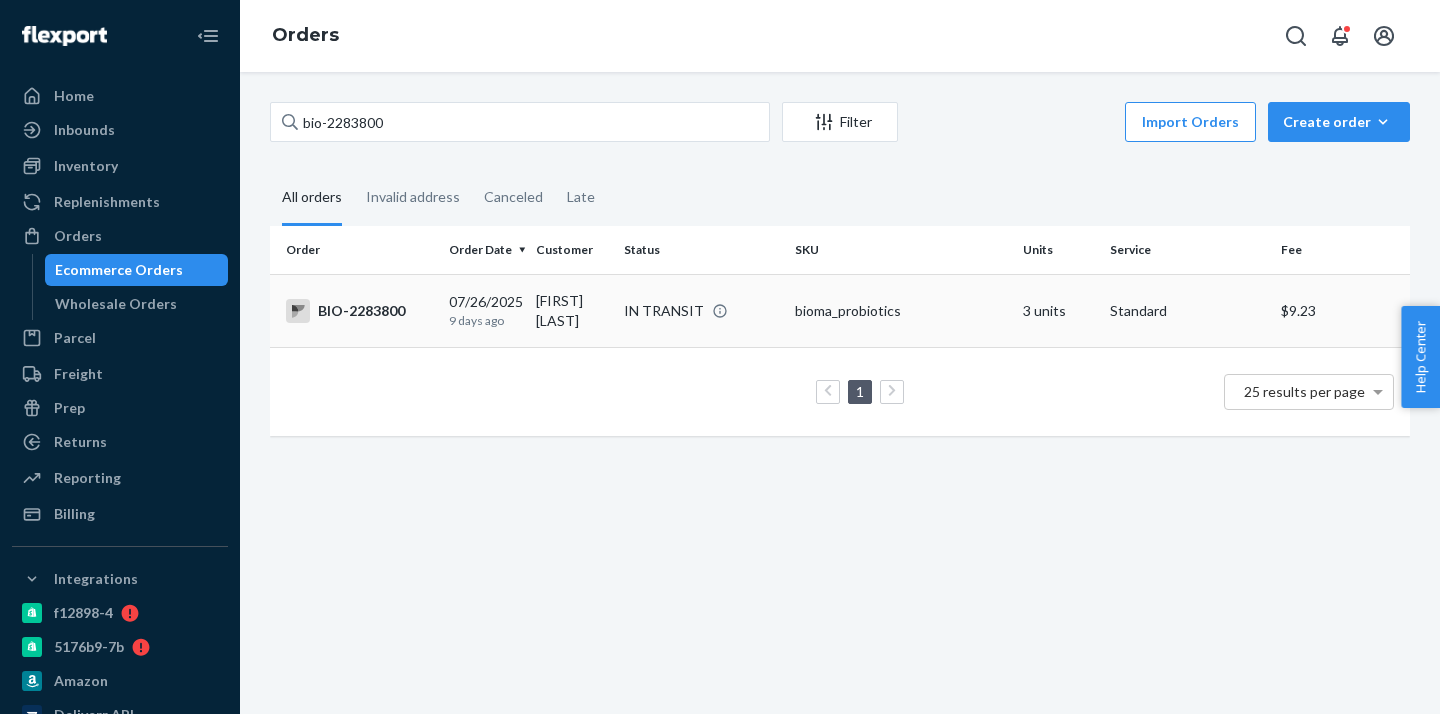click on "[FIRST] [LAST]" at bounding box center [571, 310] 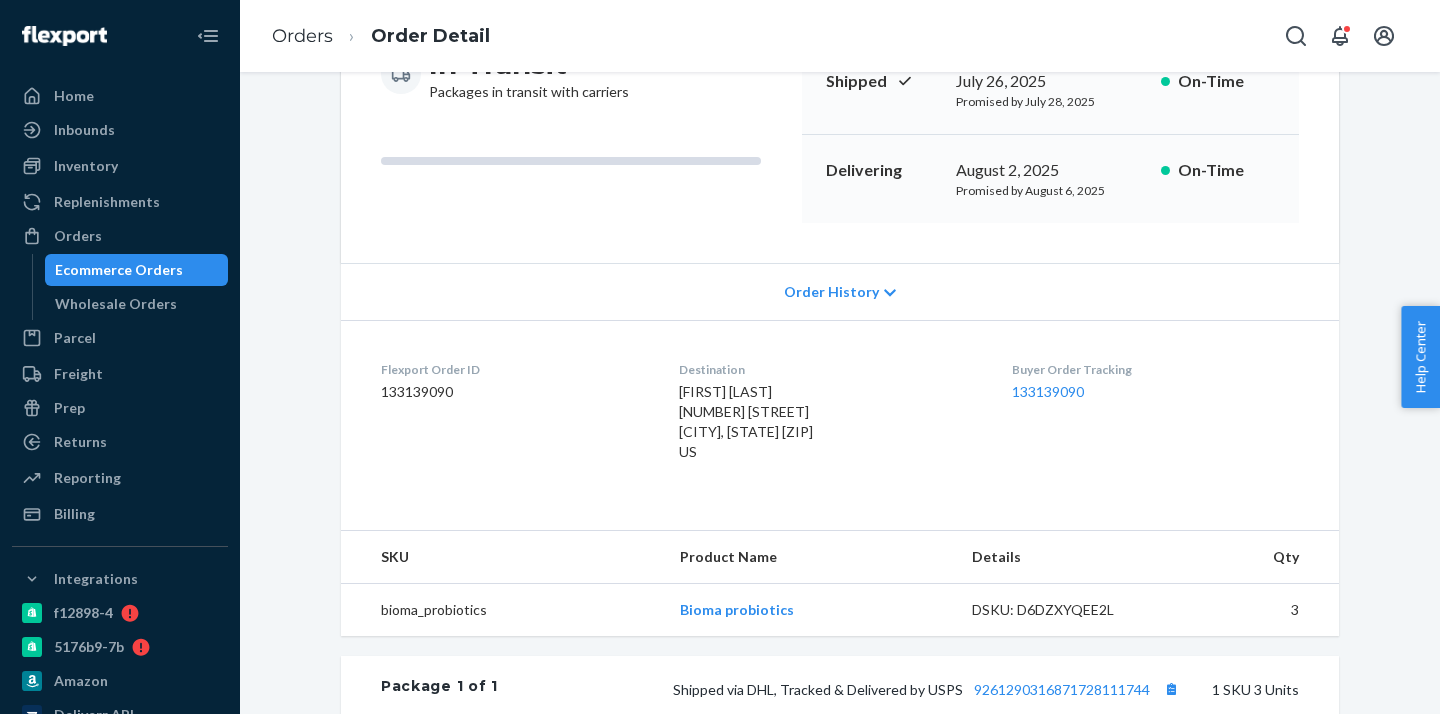scroll, scrollTop: 357, scrollLeft: 0, axis: vertical 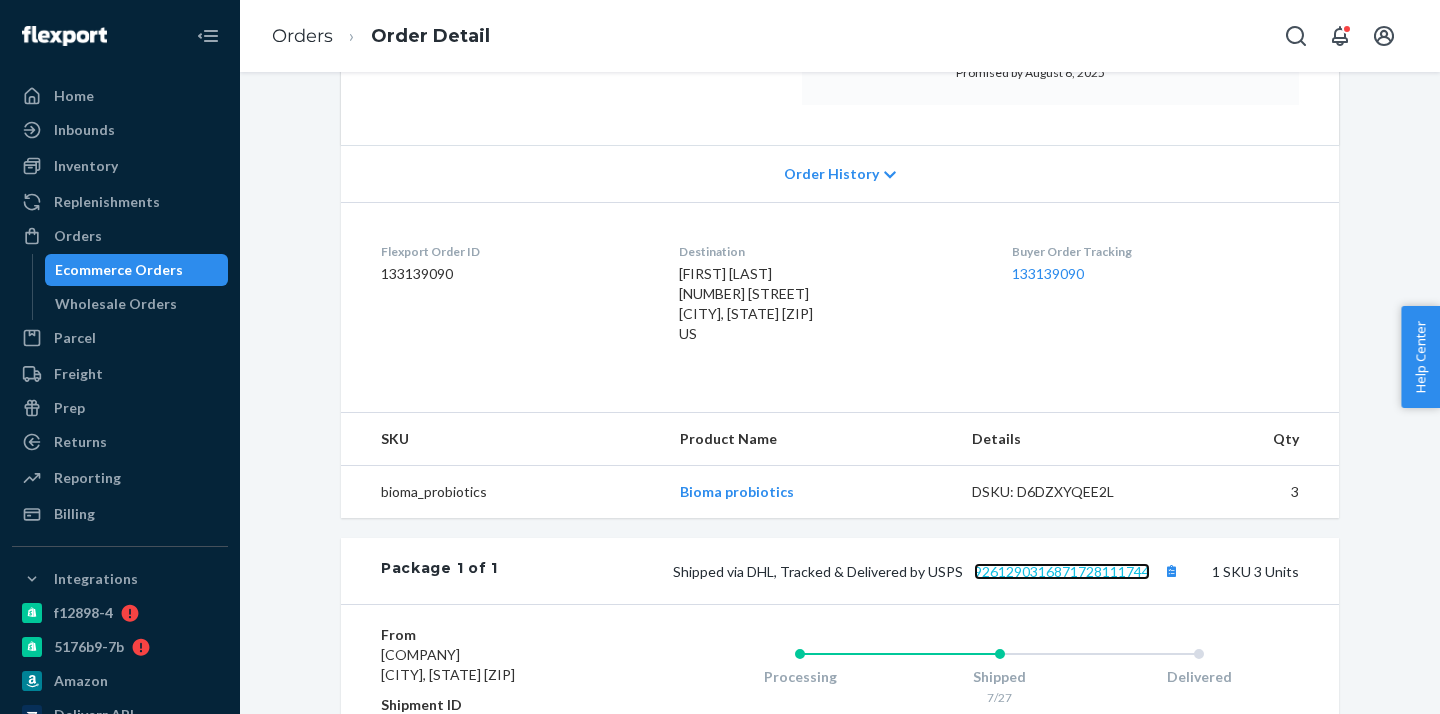 click on "9261290316871728111744" at bounding box center (1062, 571) 